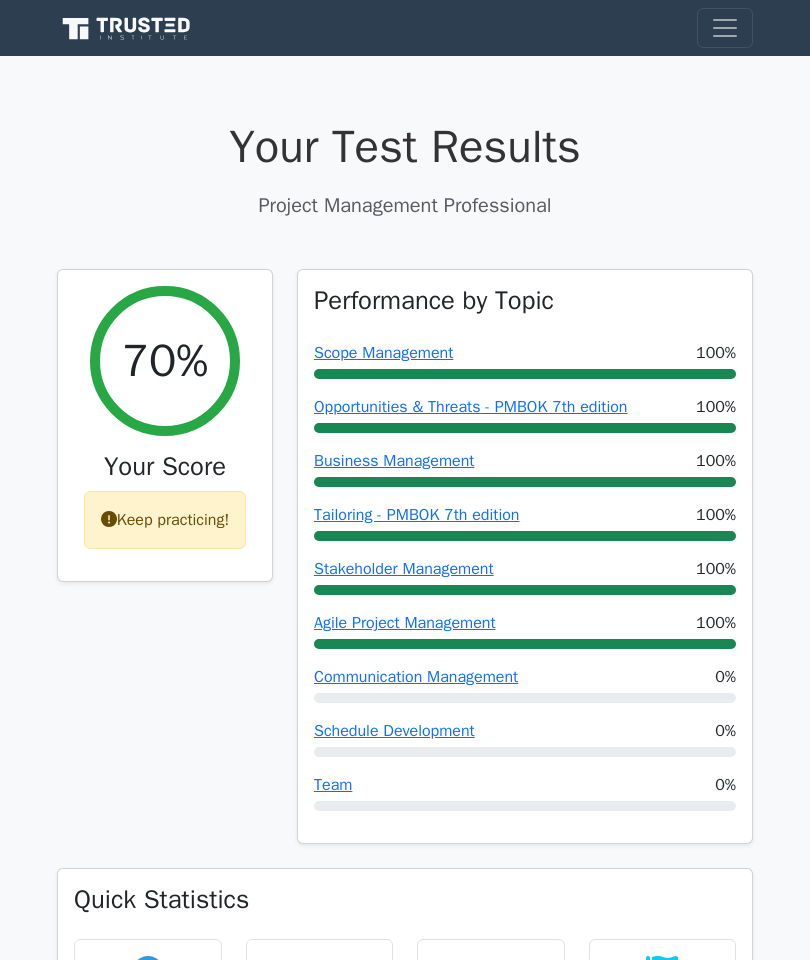 scroll, scrollTop: 12207, scrollLeft: 0, axis: vertical 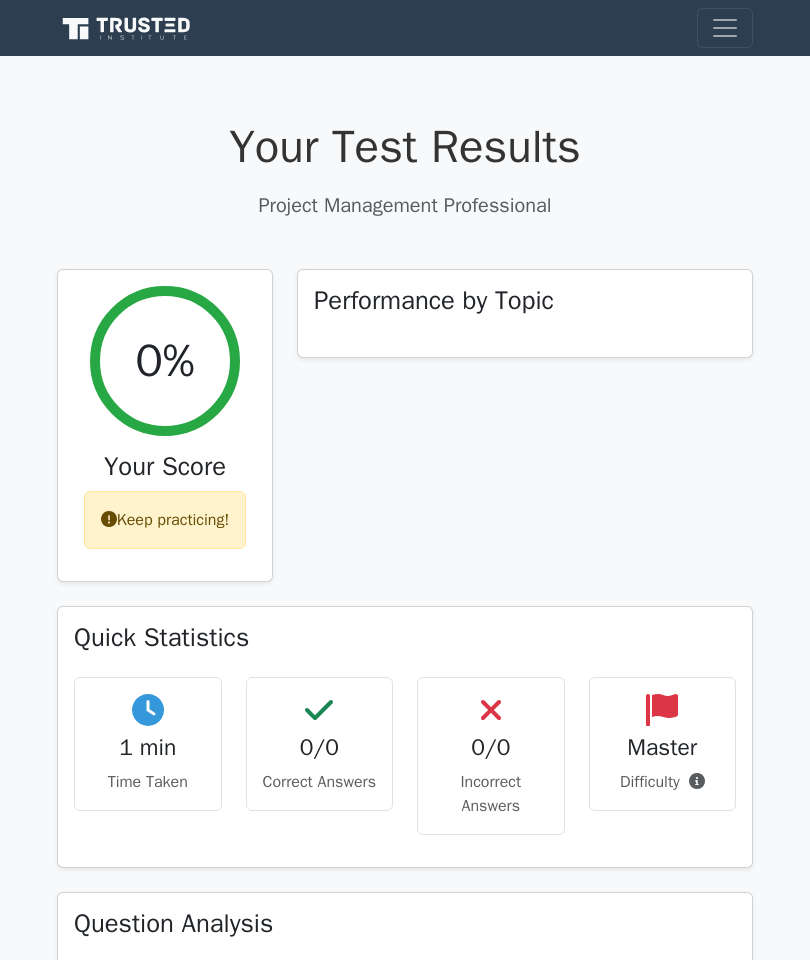 click 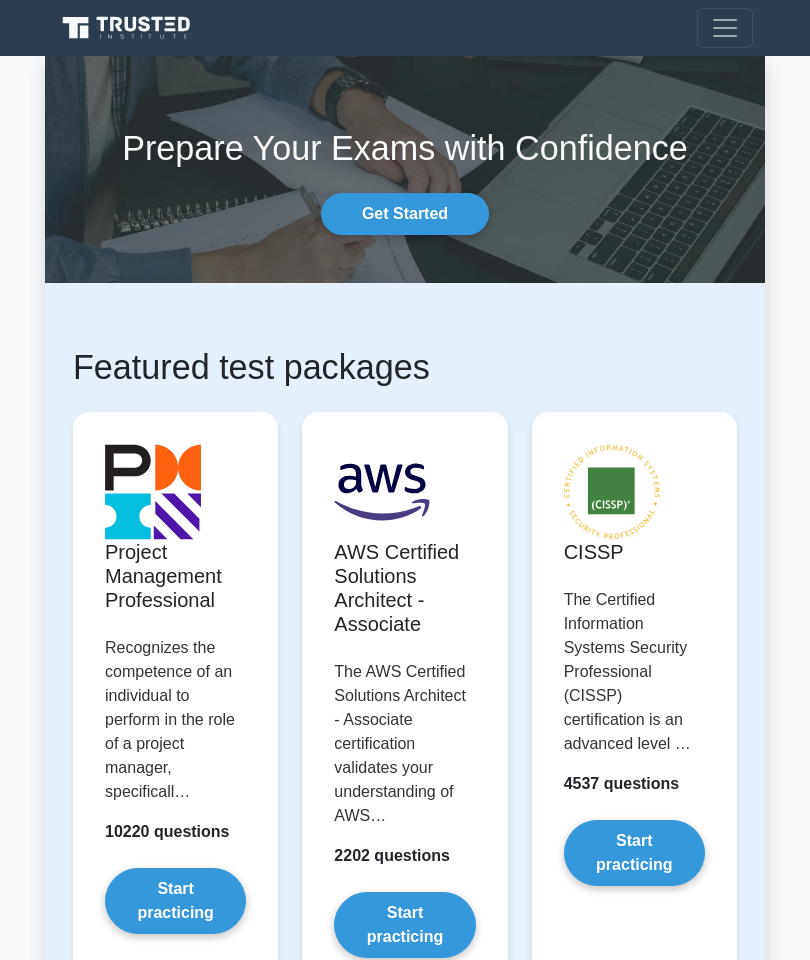 scroll, scrollTop: 0, scrollLeft: 0, axis: both 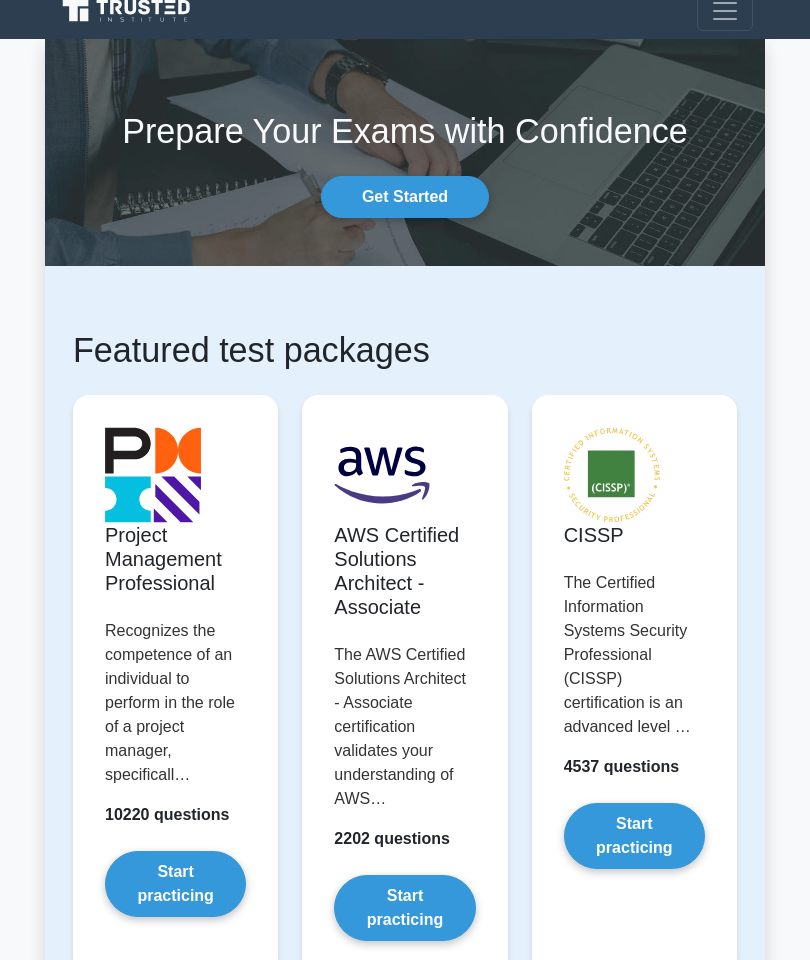 click on "Start practicing" at bounding box center [175, 885] 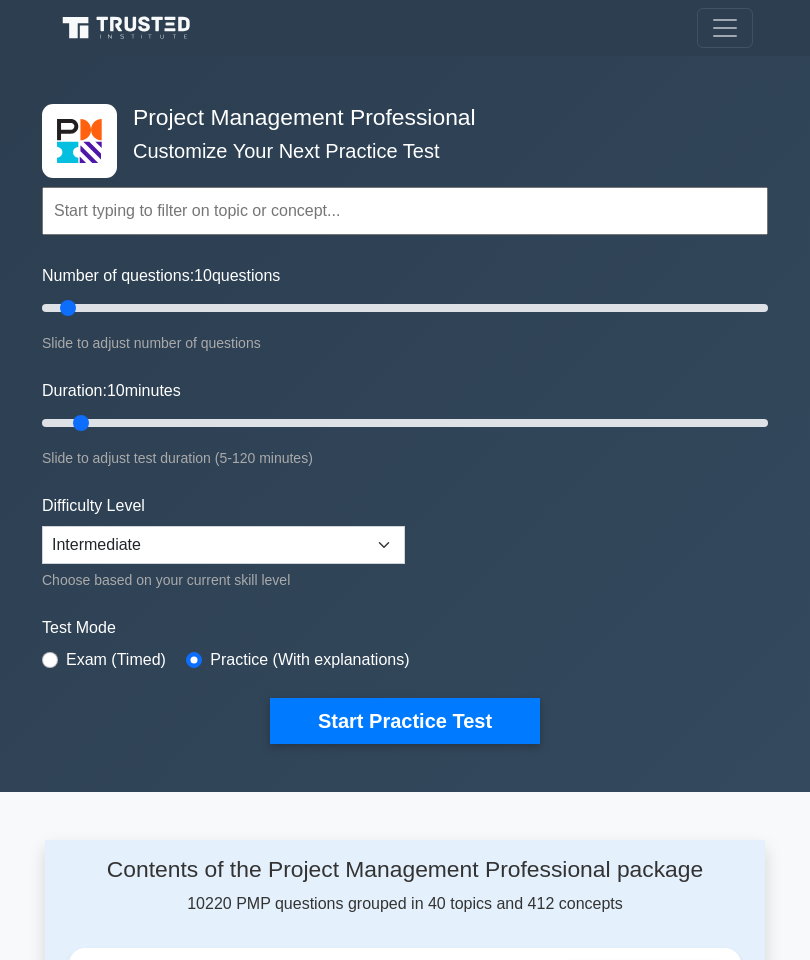 scroll, scrollTop: 0, scrollLeft: 0, axis: both 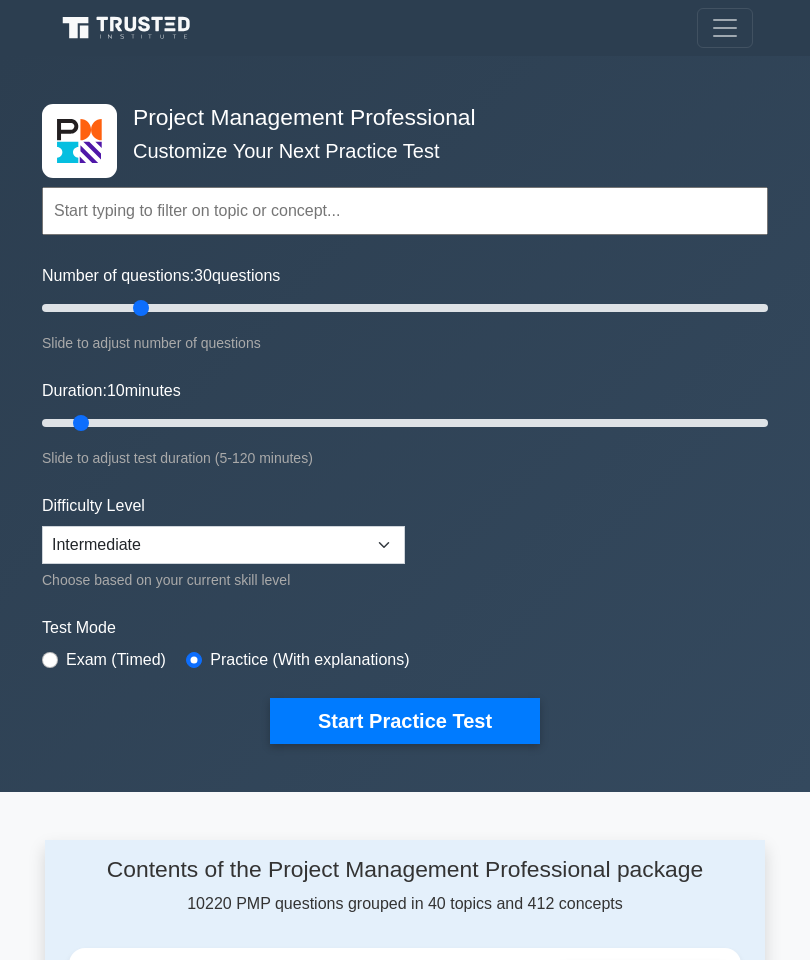type on "30" 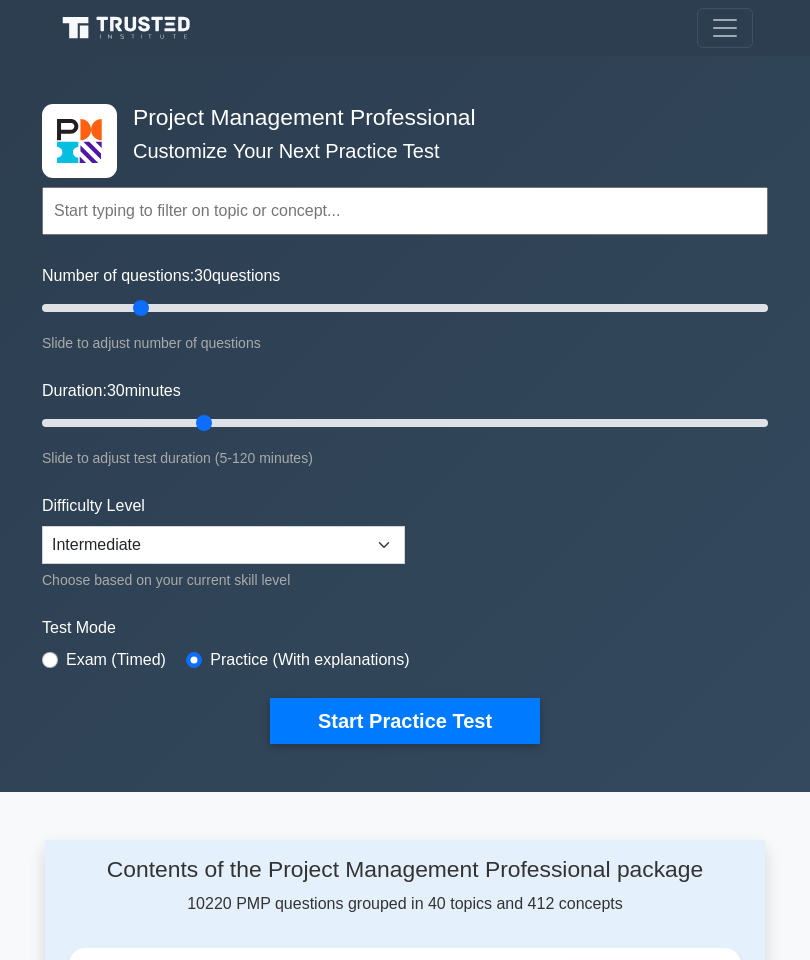 type on "30" 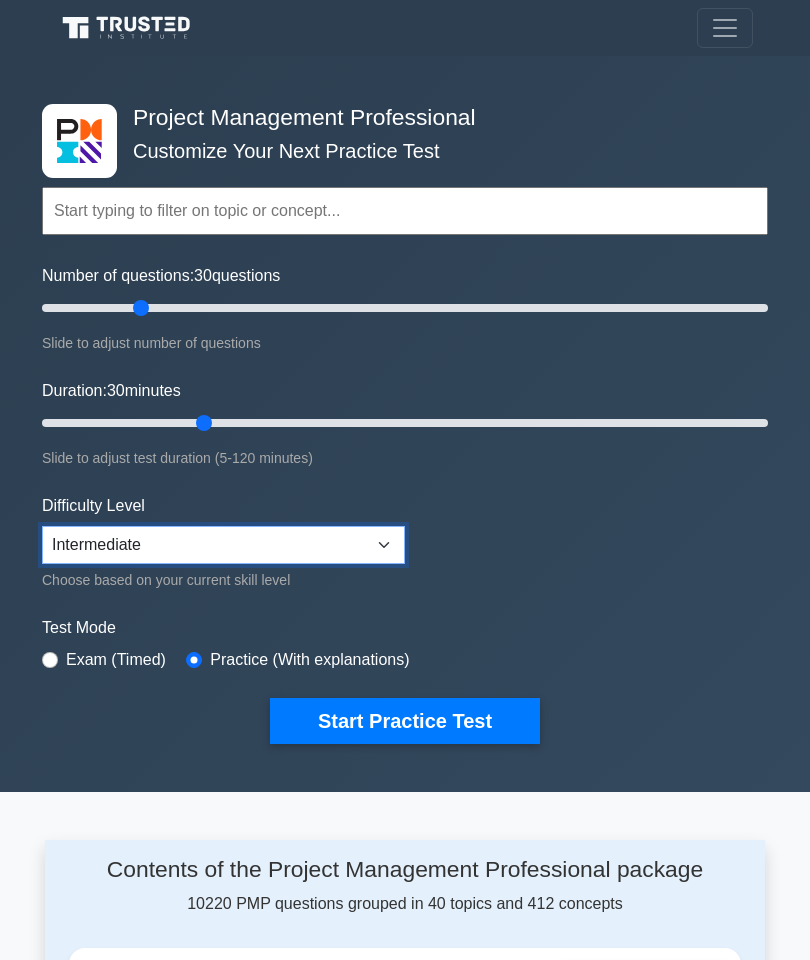 click on "Beginner
Intermediate
Expert" at bounding box center [223, 545] 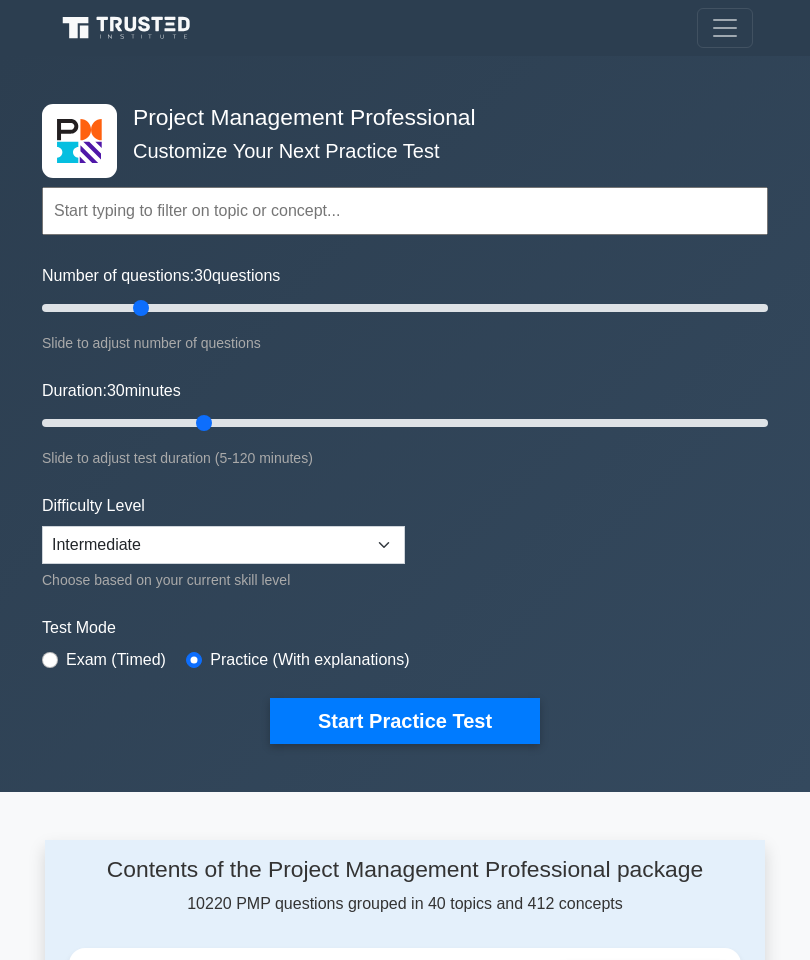 click on "Start Practice Test" at bounding box center (405, 721) 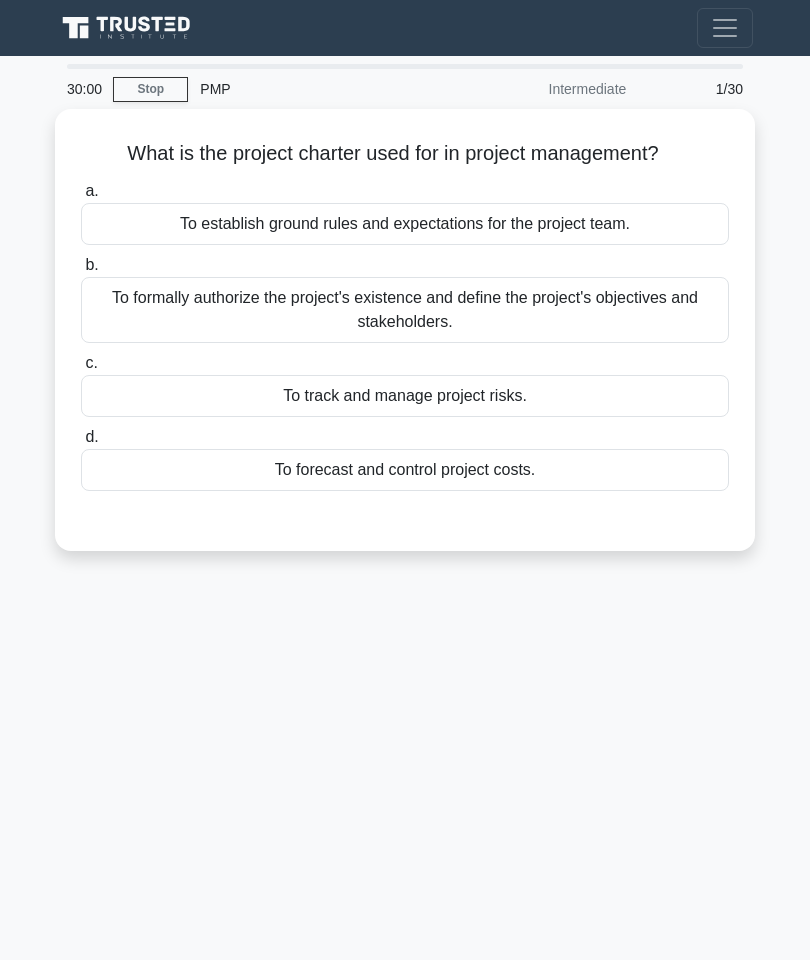 scroll, scrollTop: 0, scrollLeft: 0, axis: both 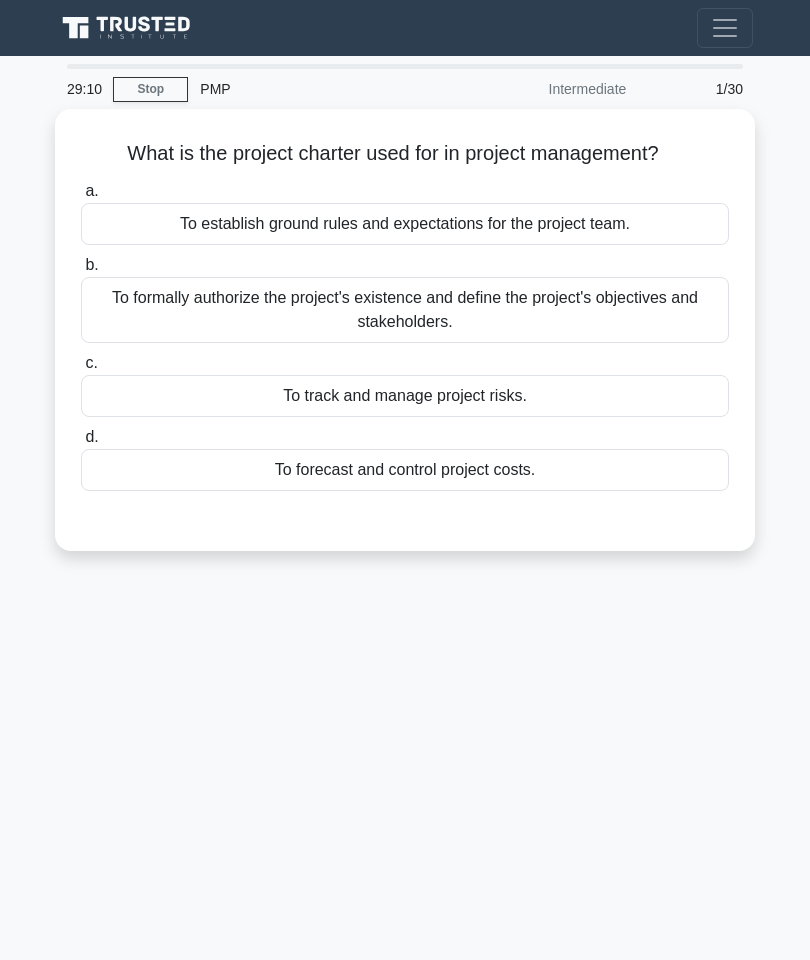 click on "To formally authorize the project's existence and define the project's objectives and stakeholders." at bounding box center [405, 310] 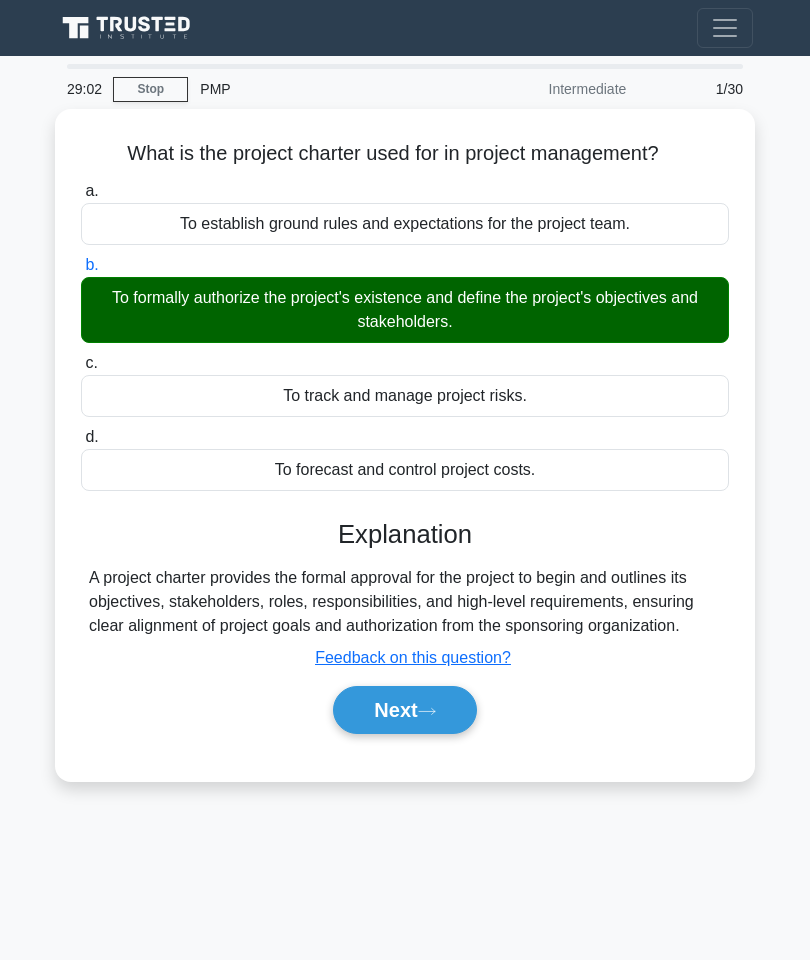 click on "Next" at bounding box center (404, 710) 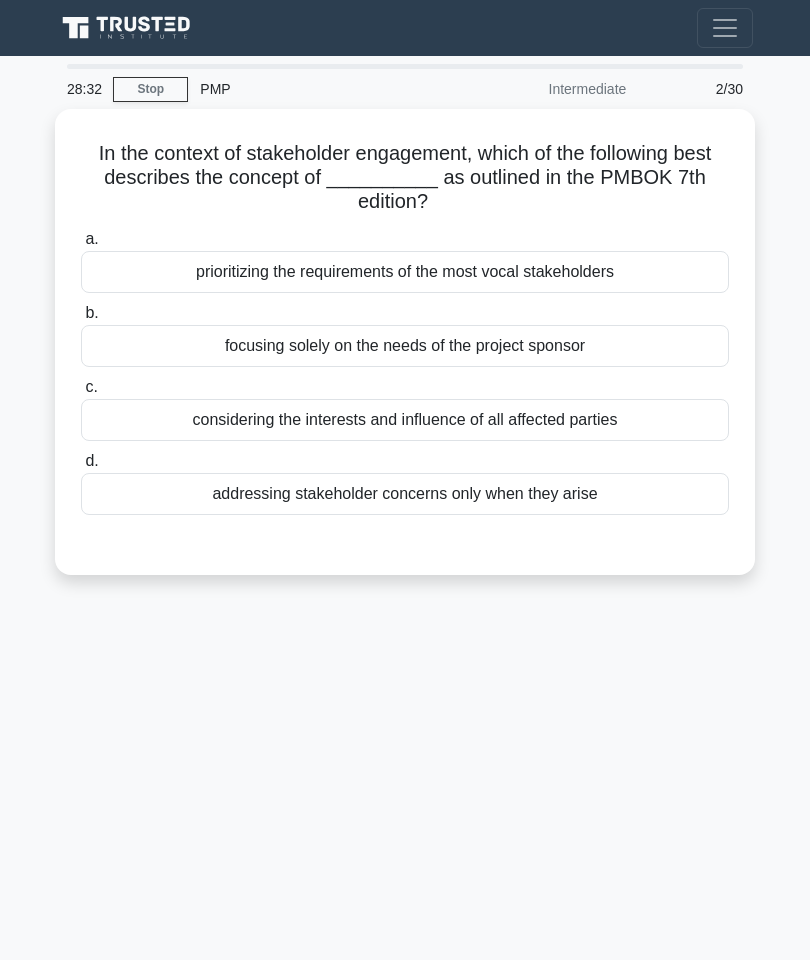 click on "considering the interests and influence of all affected parties" at bounding box center [405, 420] 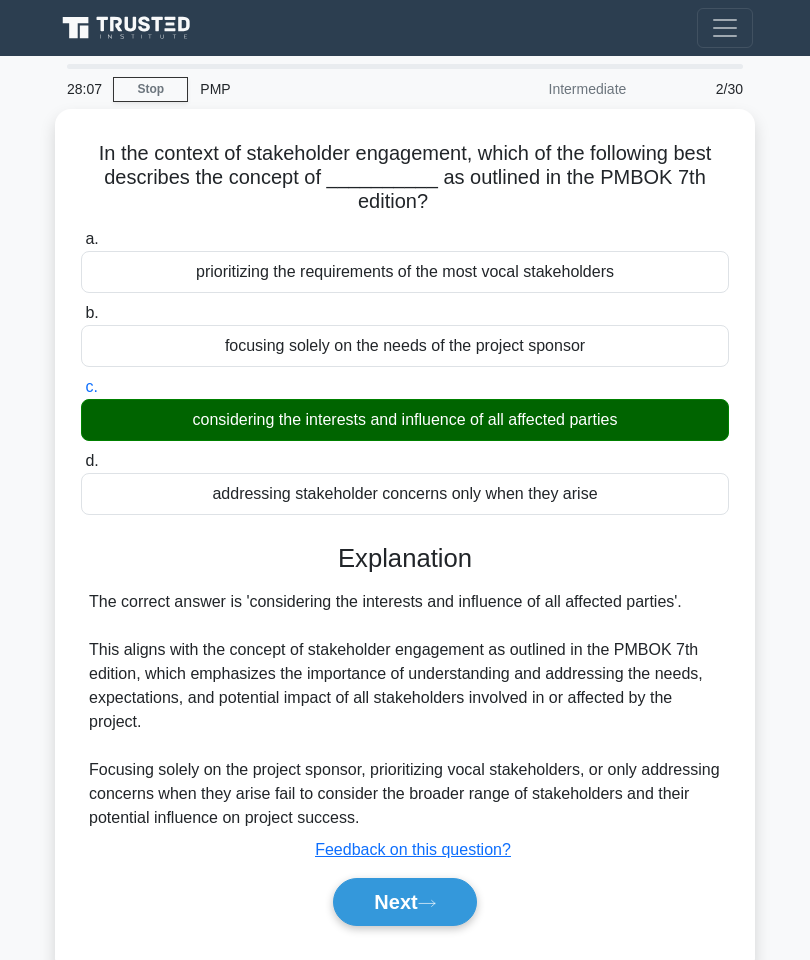 click on "Next" at bounding box center (404, 902) 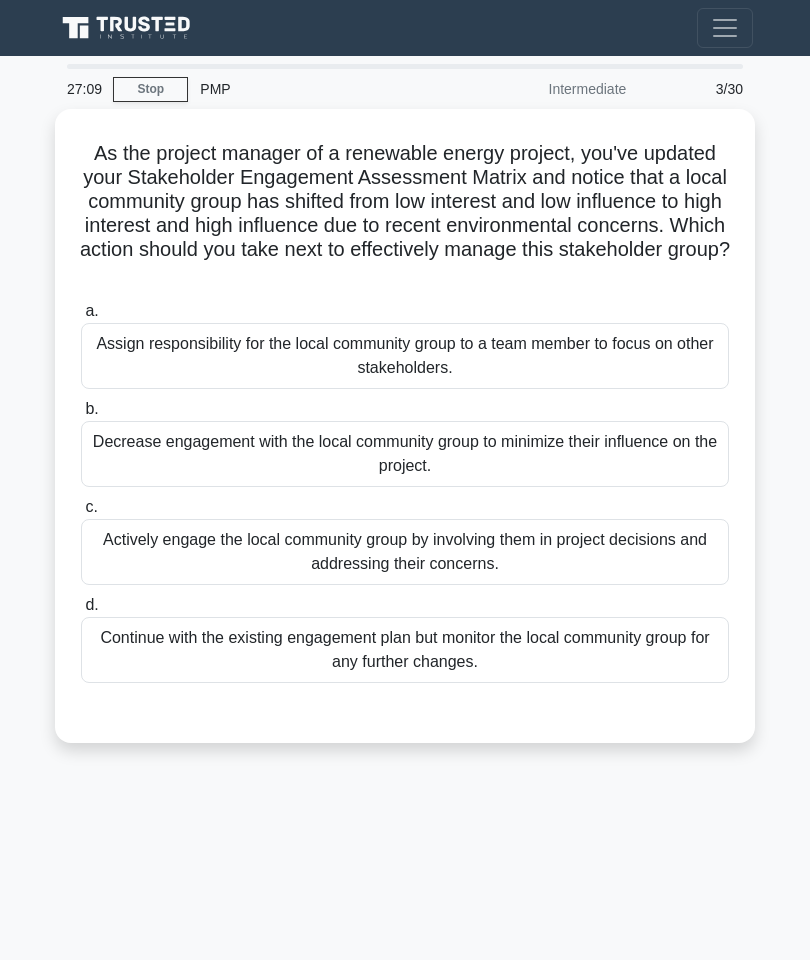 click on "Actively engage the local community group by involving them in project decisions and addressing their concerns." at bounding box center (405, 552) 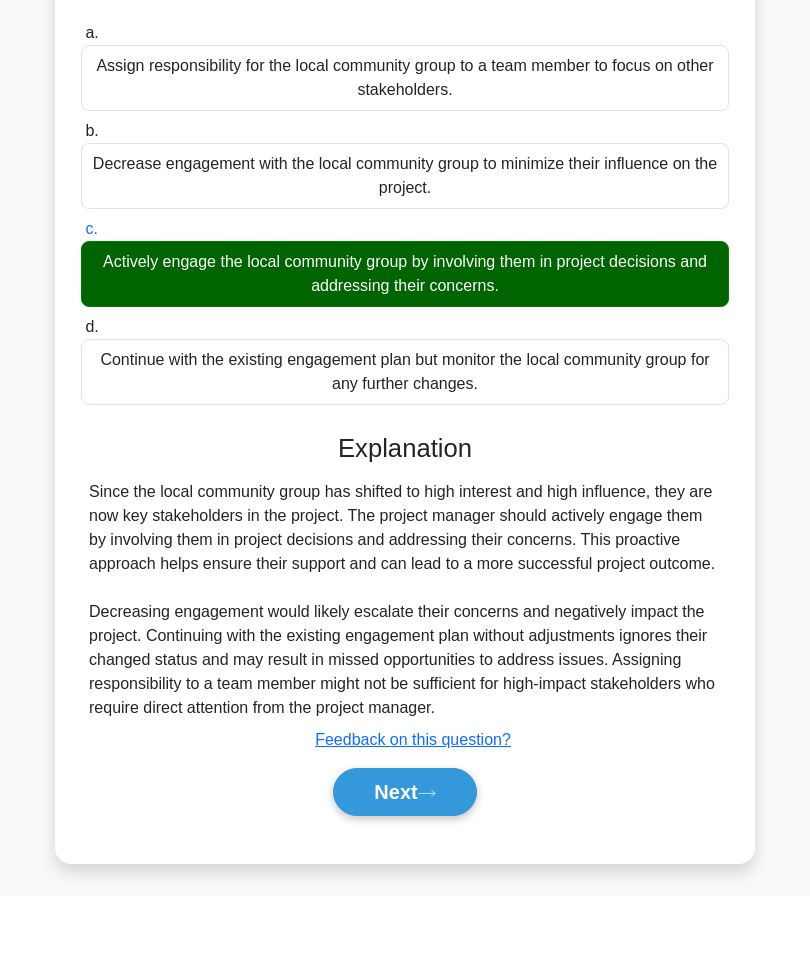 scroll, scrollTop: 262, scrollLeft: 0, axis: vertical 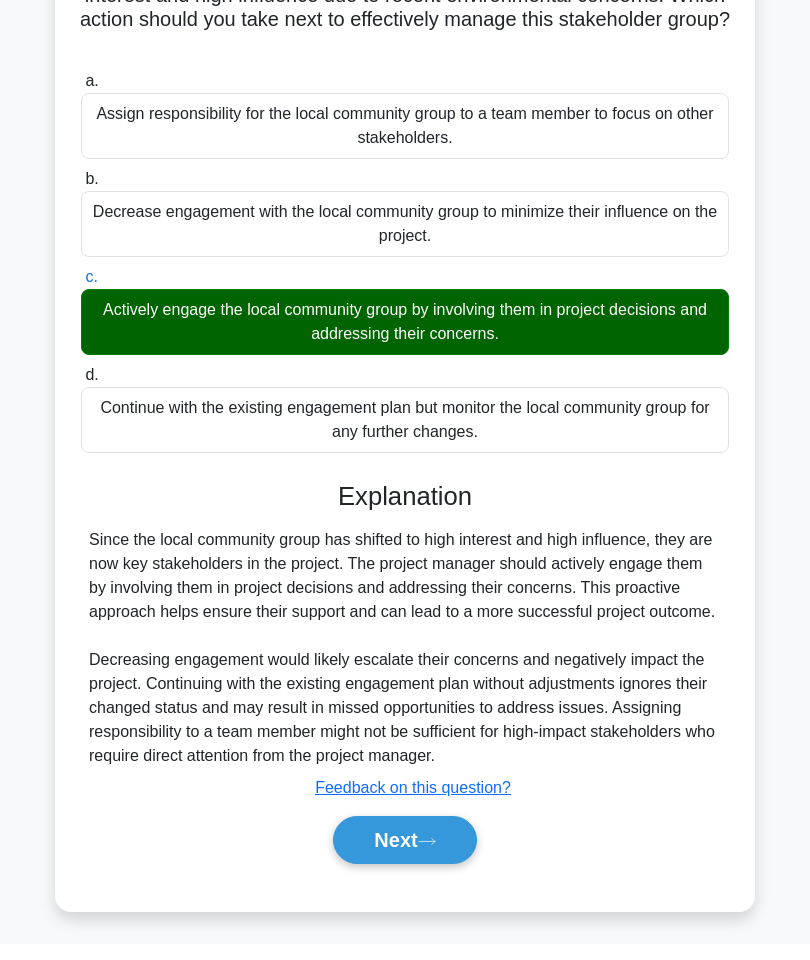 click on "Next" at bounding box center (404, 856) 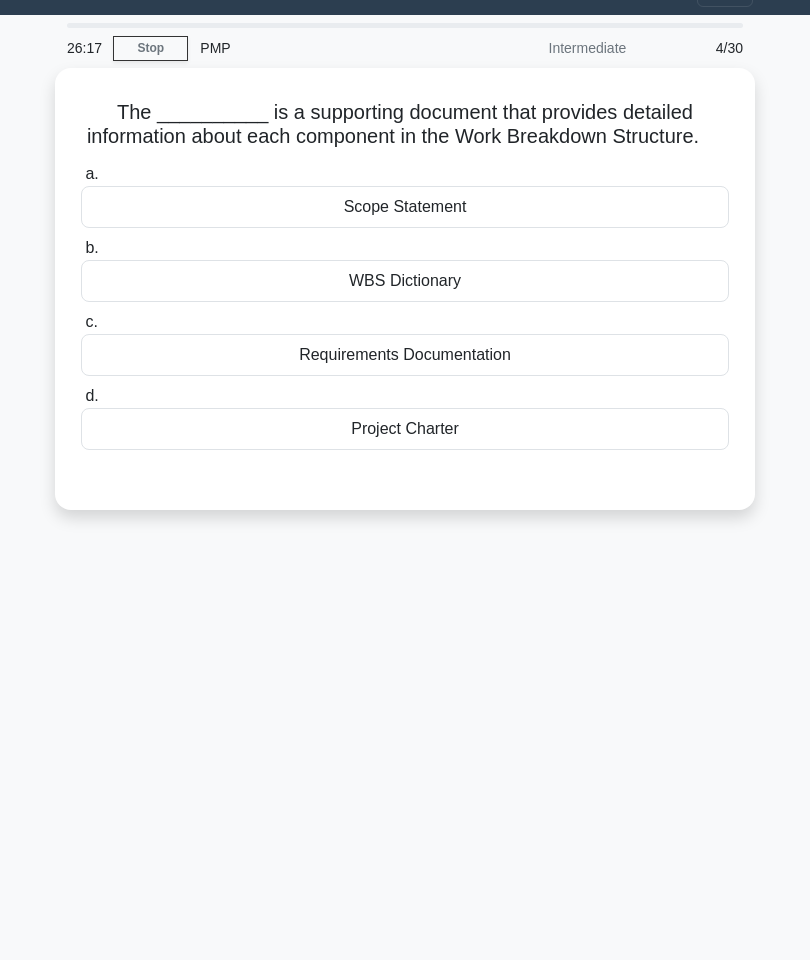 scroll, scrollTop: 40, scrollLeft: 0, axis: vertical 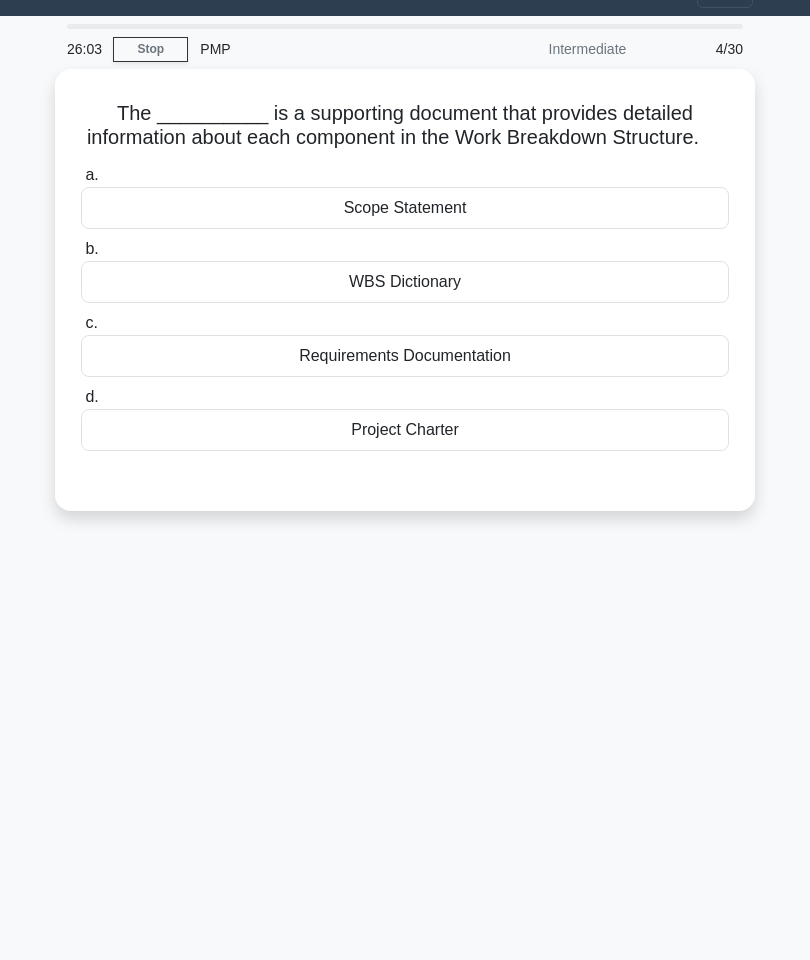 click on "WBS Dictionary" at bounding box center (405, 282) 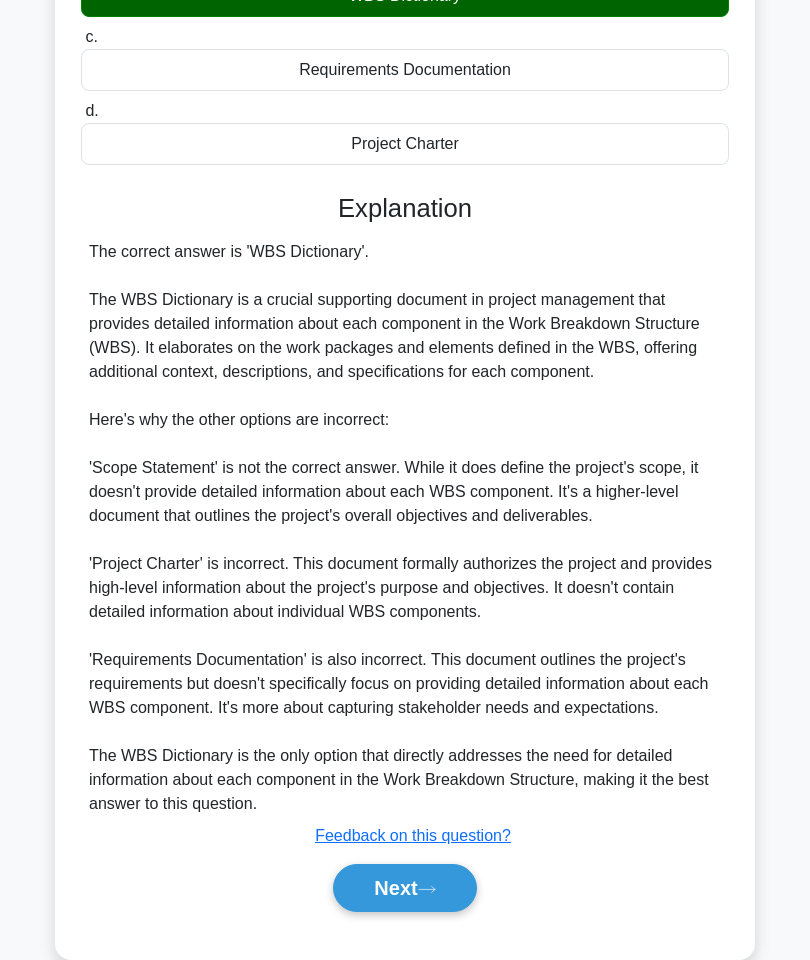 scroll, scrollTop: 332, scrollLeft: 0, axis: vertical 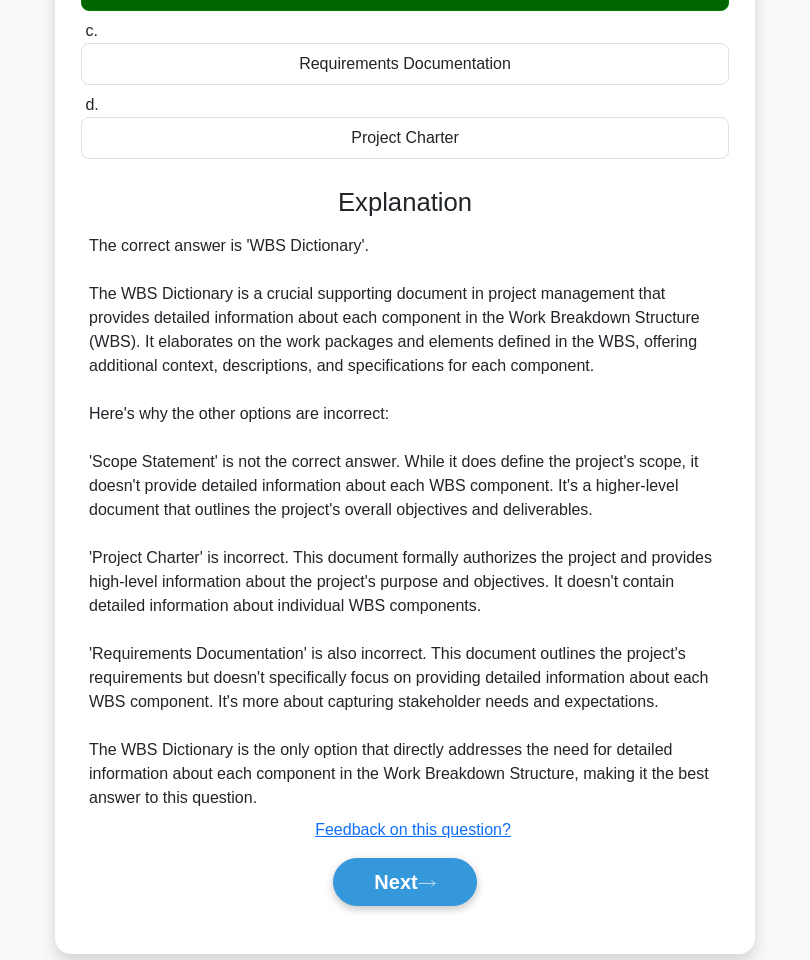 click 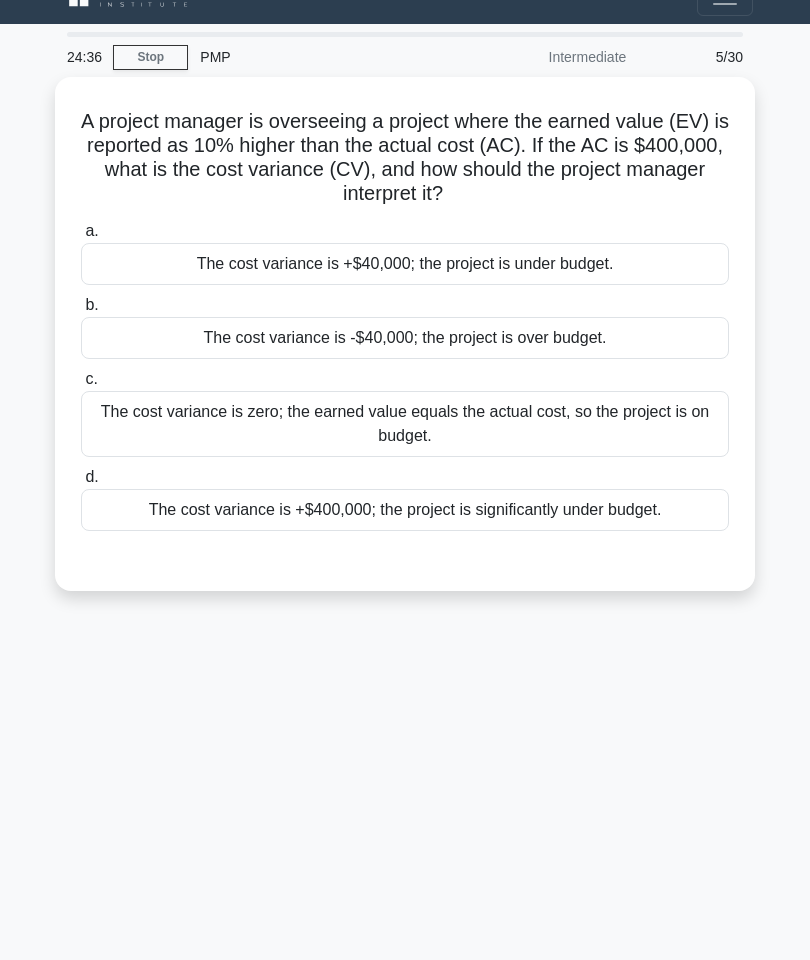 scroll, scrollTop: 0, scrollLeft: 0, axis: both 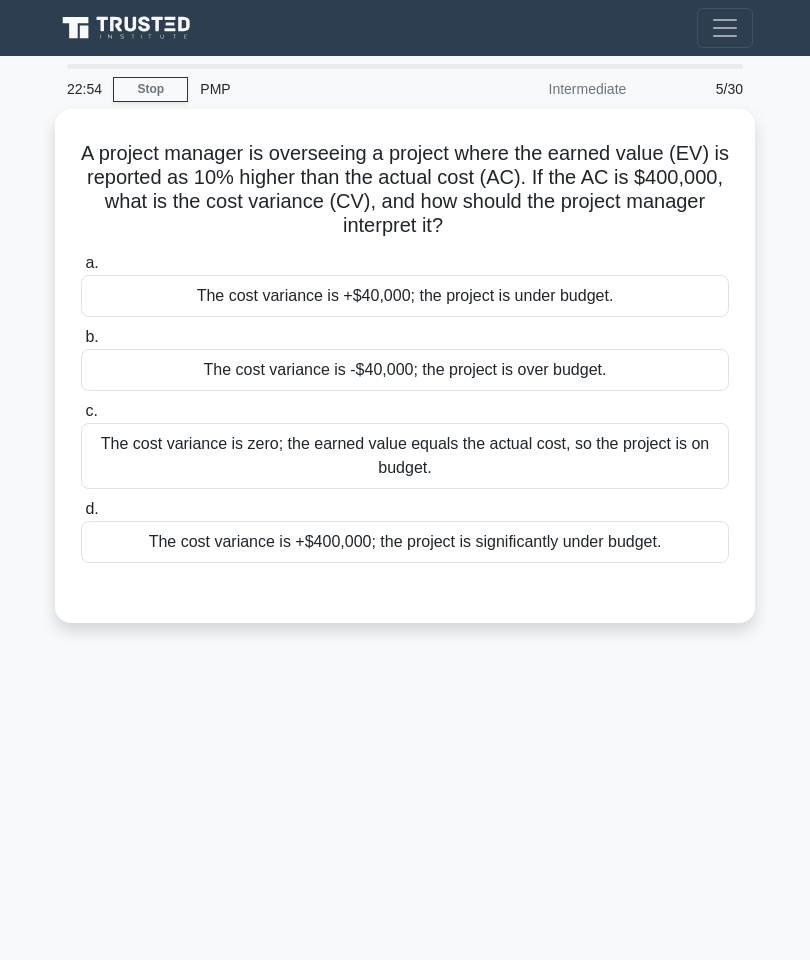 click on "The cost variance is +$40,000; the project is under budget." at bounding box center [405, 296] 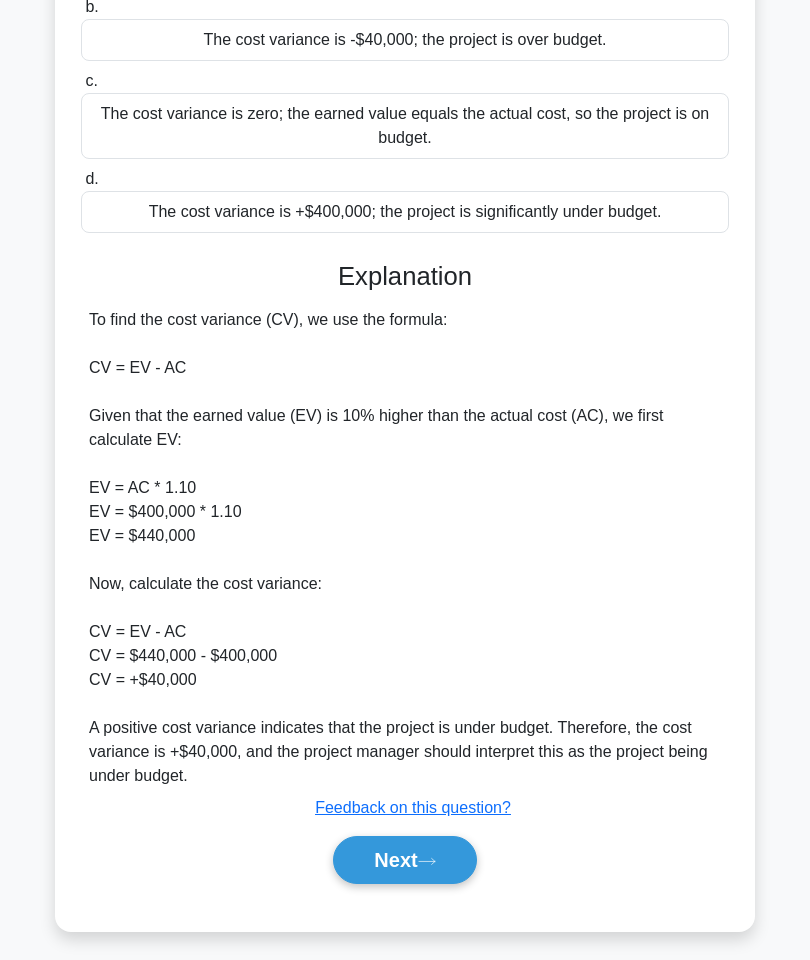 scroll, scrollTop: 326, scrollLeft: 0, axis: vertical 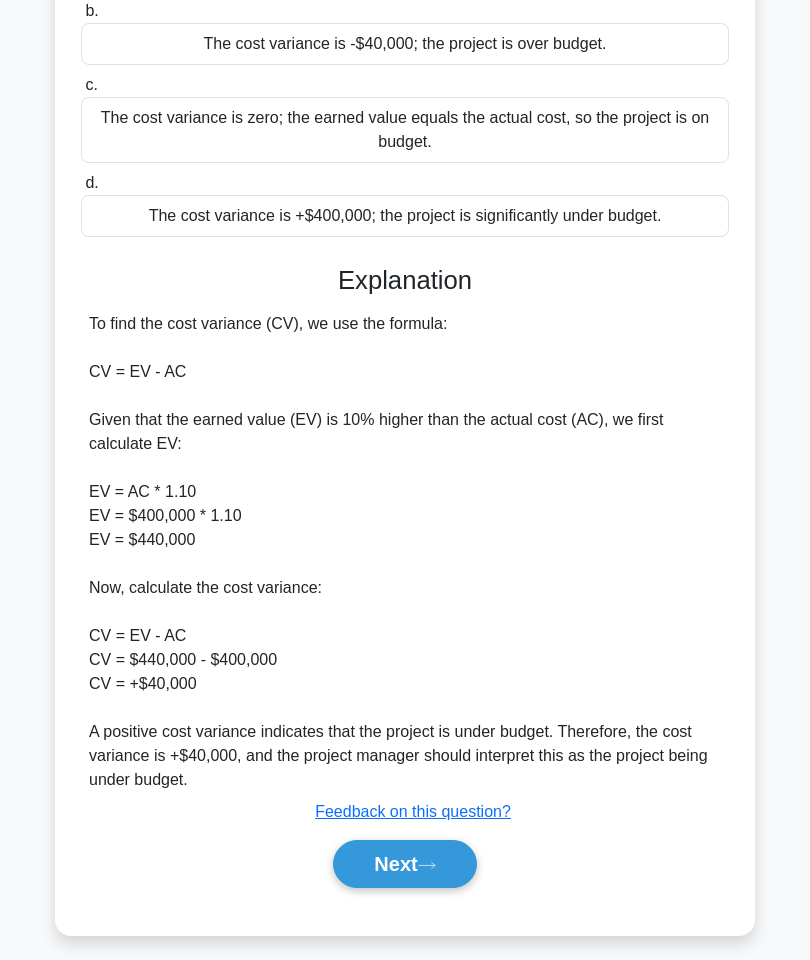 click on "Next" at bounding box center (404, 864) 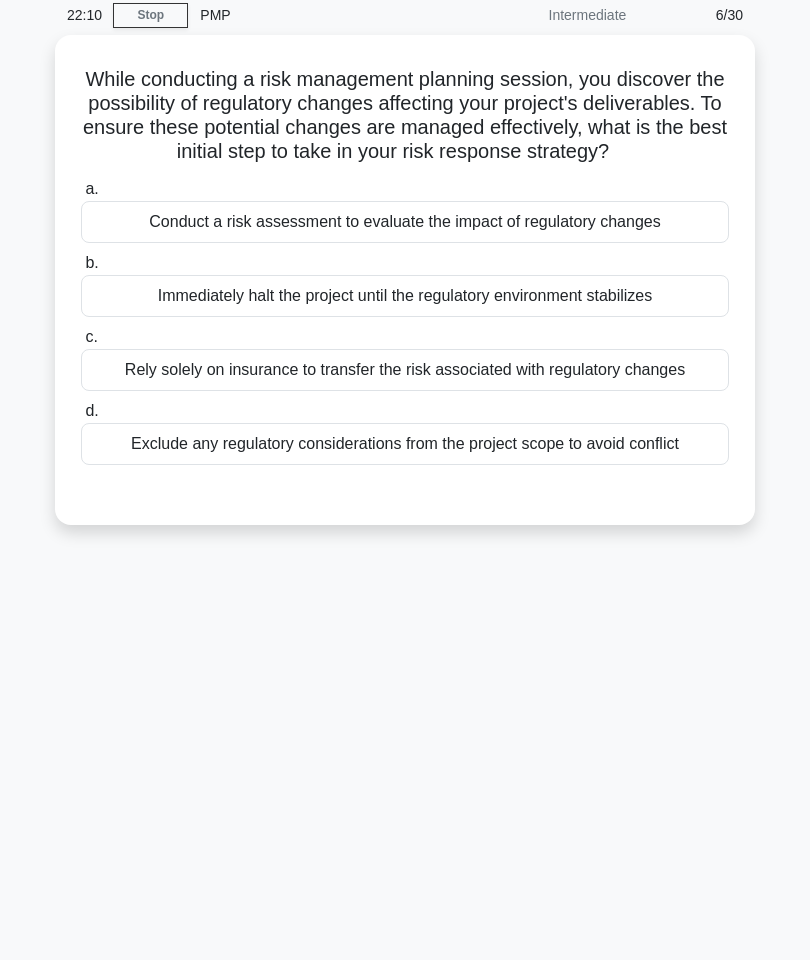 scroll, scrollTop: 75, scrollLeft: 0, axis: vertical 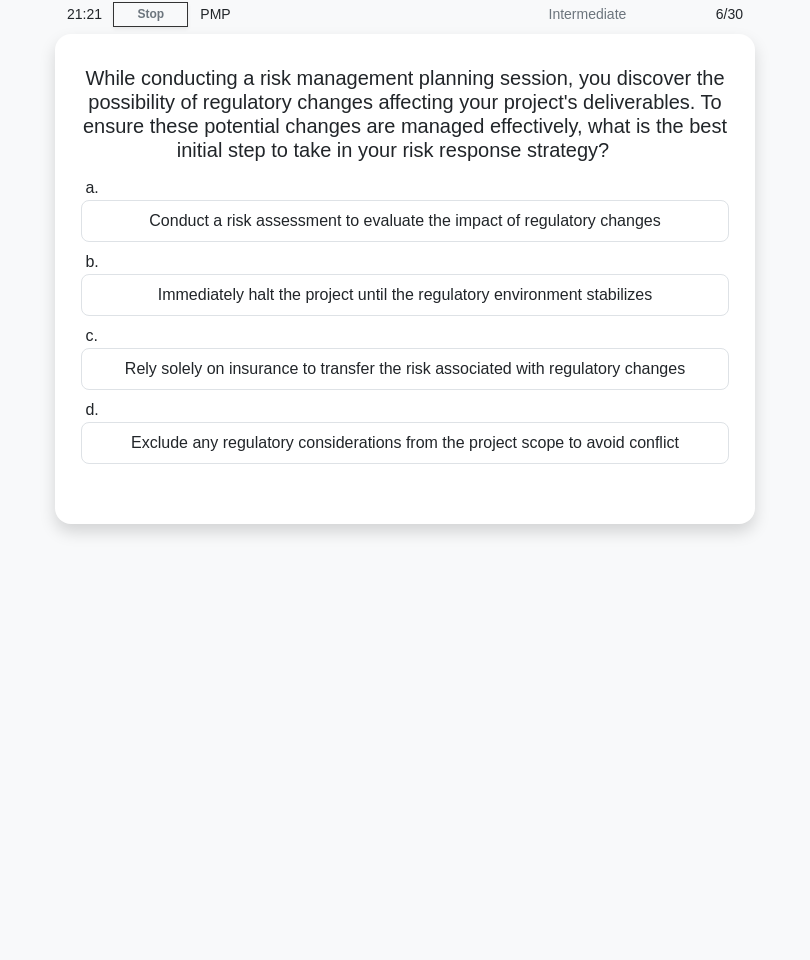 click on "Conduct a risk assessment to evaluate the impact of regulatory changes" at bounding box center [405, 221] 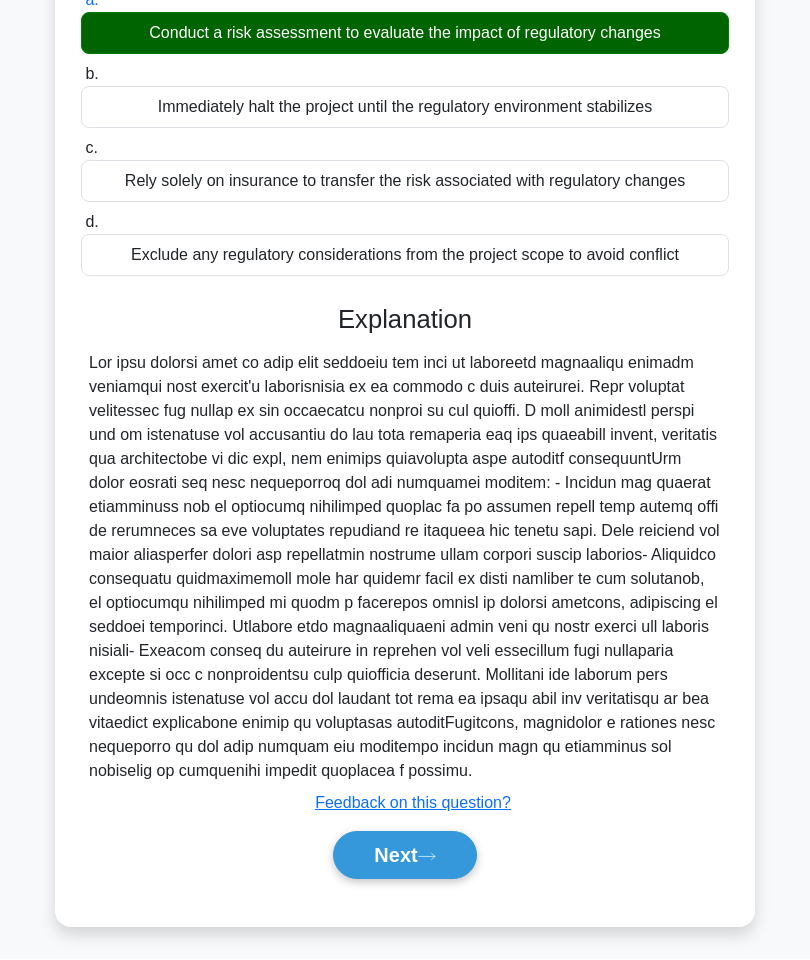 scroll, scrollTop: 312, scrollLeft: 0, axis: vertical 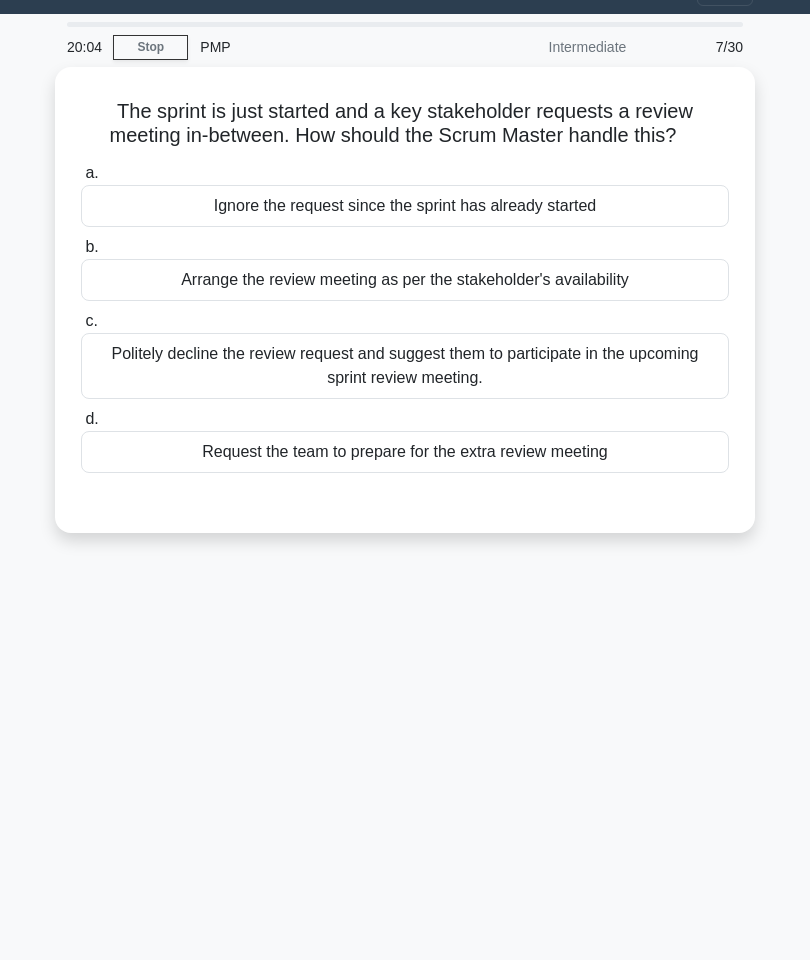 click on "Arrange the review meeting as per the stakeholder's availability" at bounding box center [405, 280] 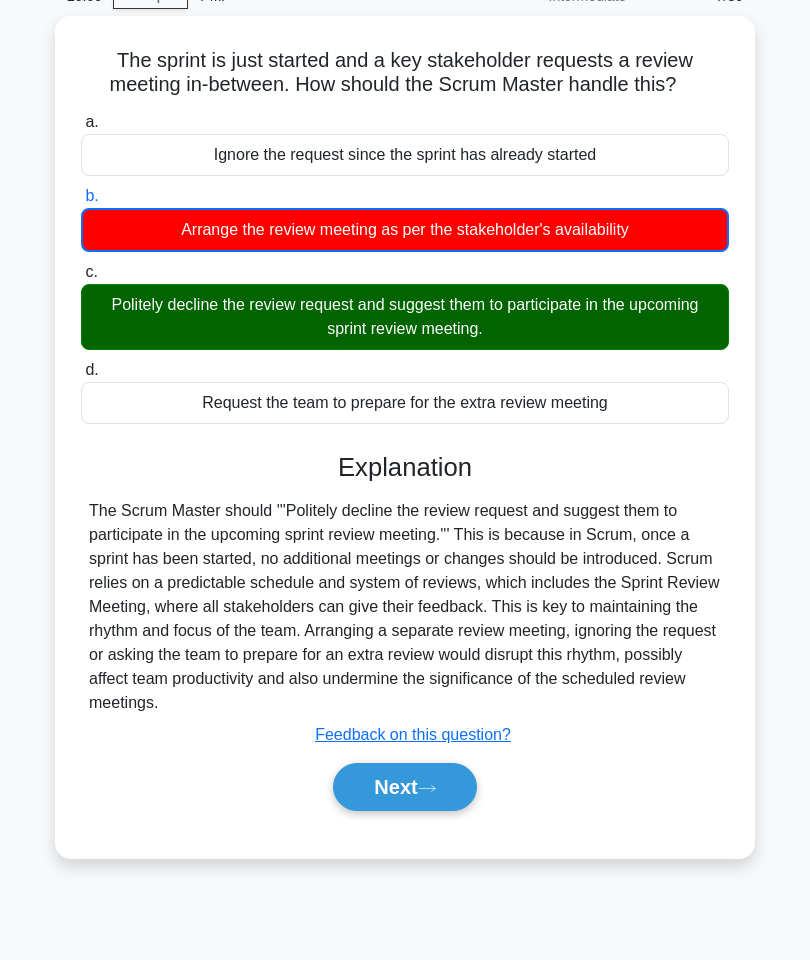 scroll, scrollTop: 101, scrollLeft: 0, axis: vertical 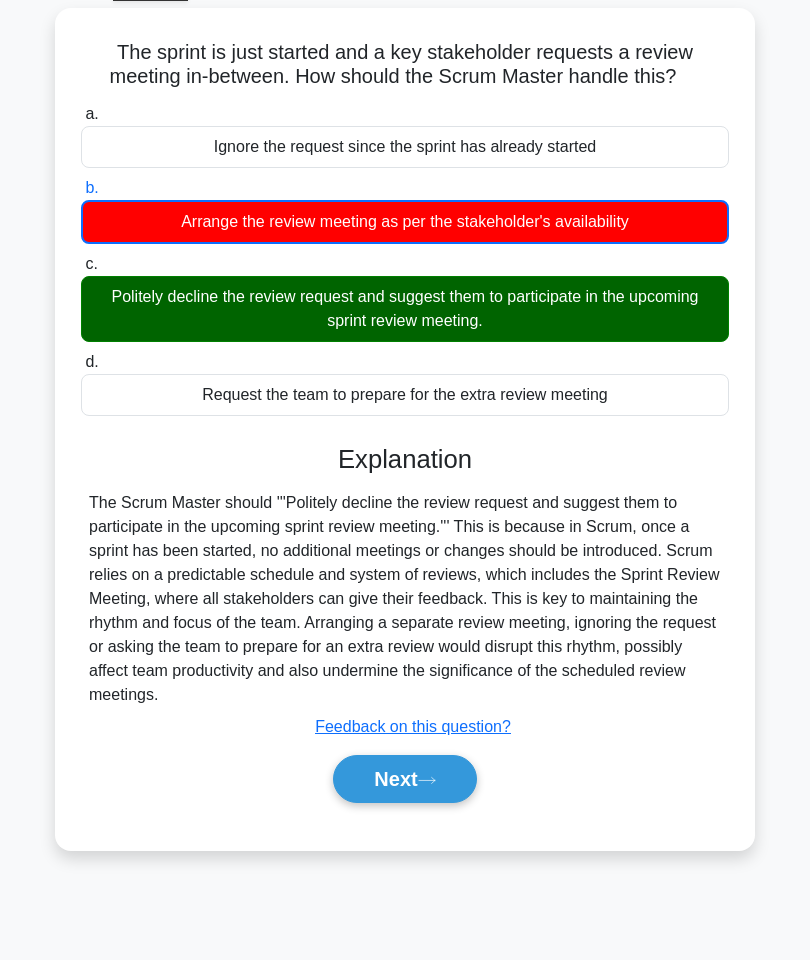 click on "Next" at bounding box center [404, 779] 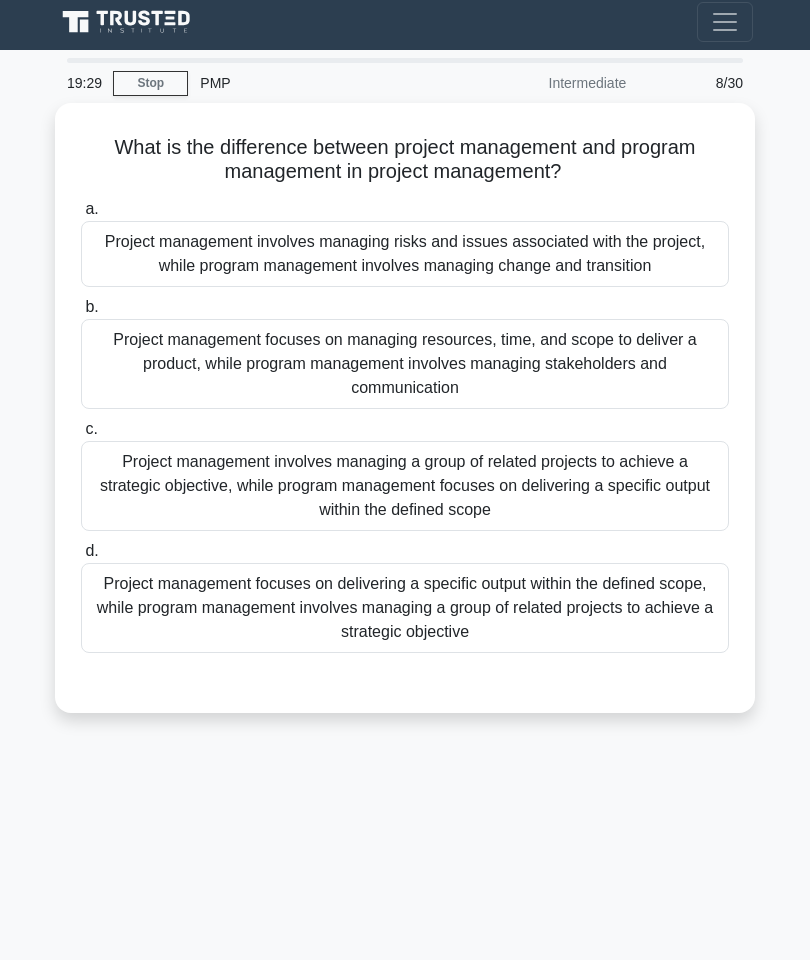 scroll, scrollTop: 0, scrollLeft: 0, axis: both 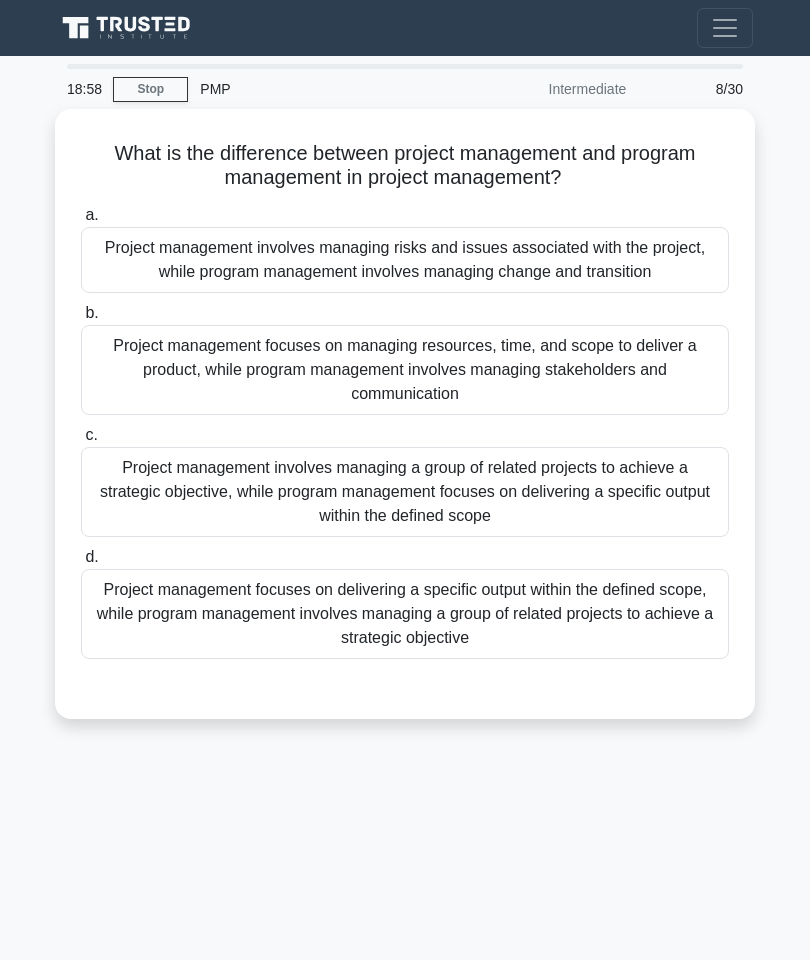 click on "Project management focuses on delivering a specific output within the defined scope, while program management involves managing a group of related projects to achieve a strategic objective" at bounding box center [405, 614] 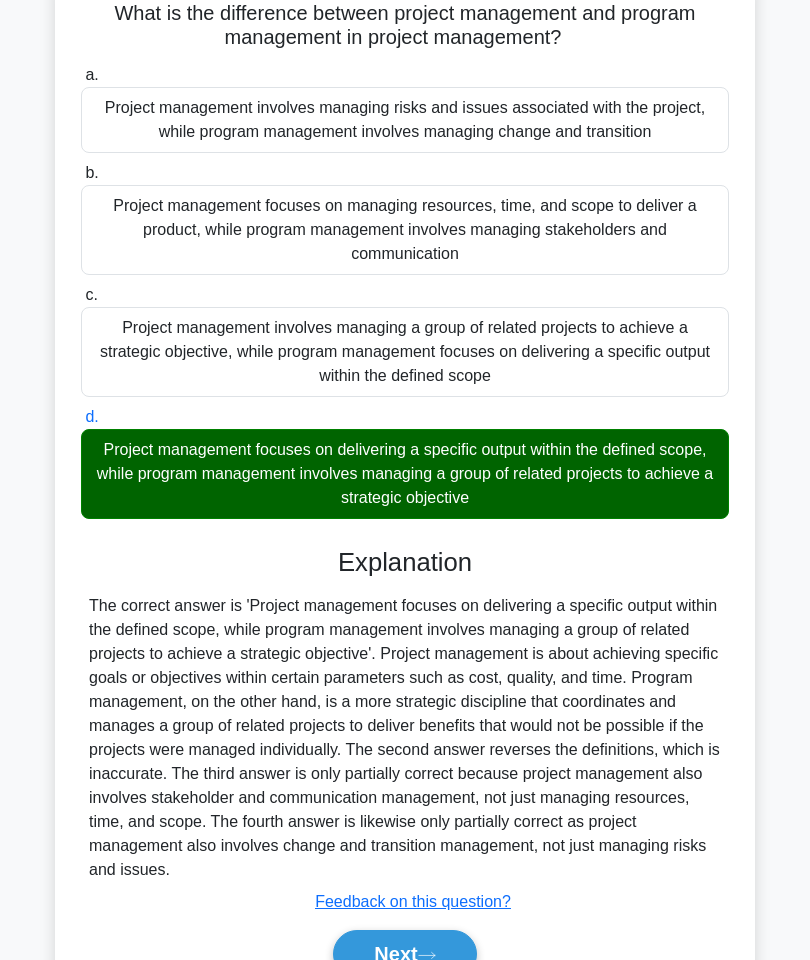 scroll, scrollTop: 140, scrollLeft: 0, axis: vertical 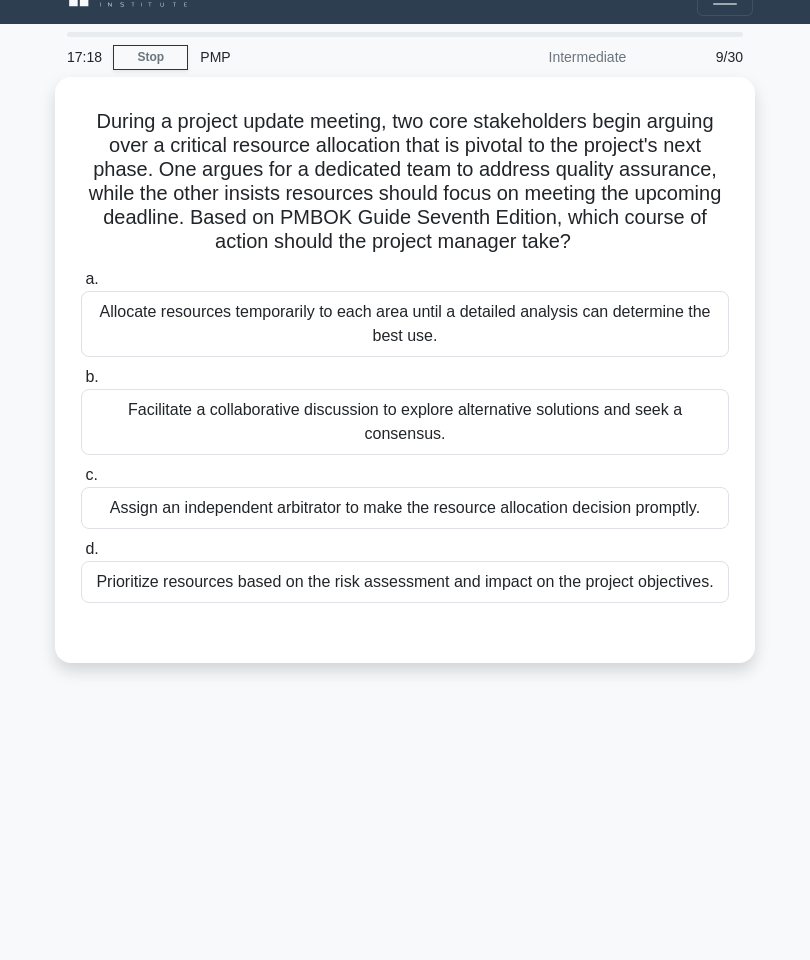 click on "Facilitate a collaborative discussion to explore alternative solutions and seek a consensus." at bounding box center (405, 422) 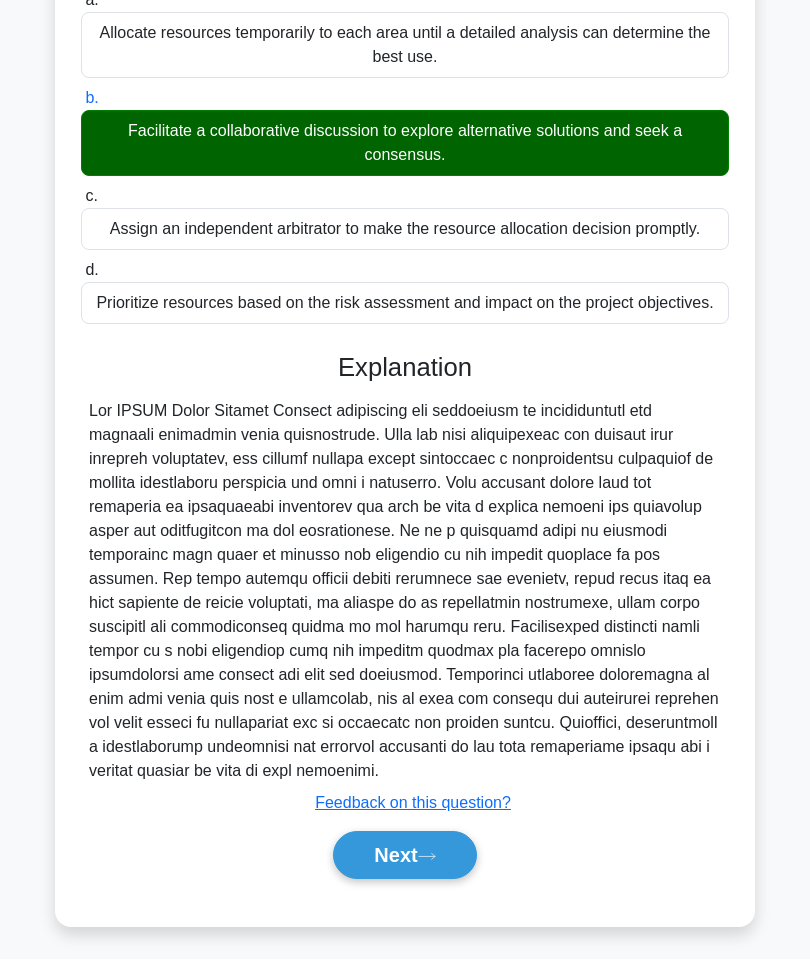scroll, scrollTop: 339, scrollLeft: 0, axis: vertical 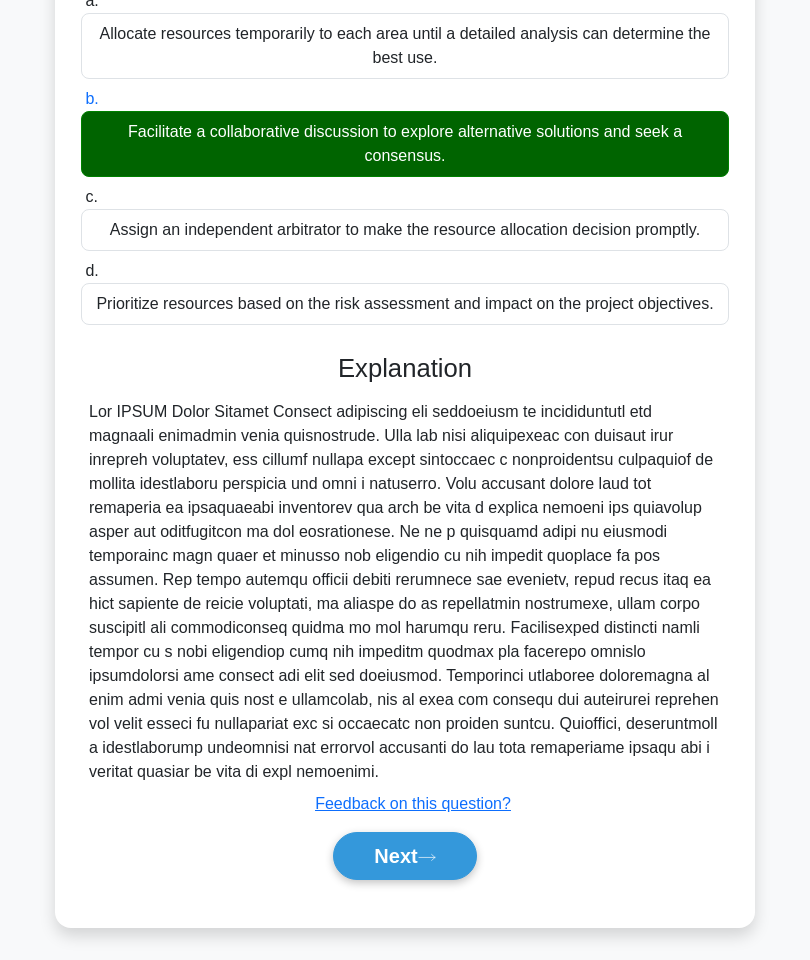 click on "Next" at bounding box center [404, 856] 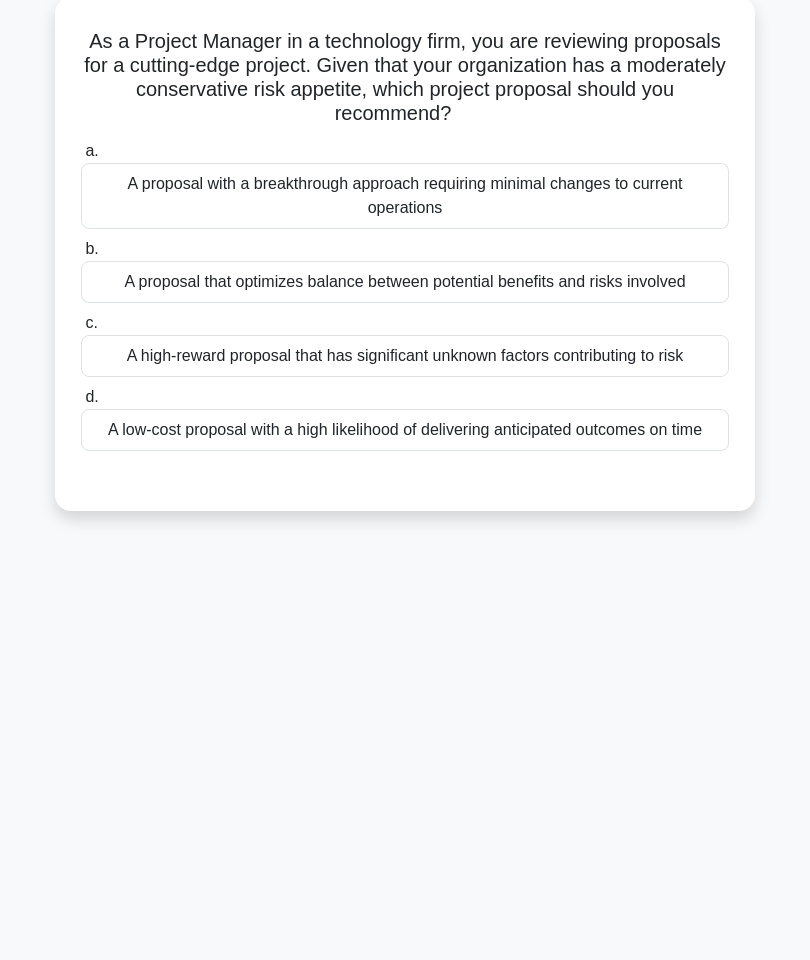 scroll, scrollTop: 32, scrollLeft: 0, axis: vertical 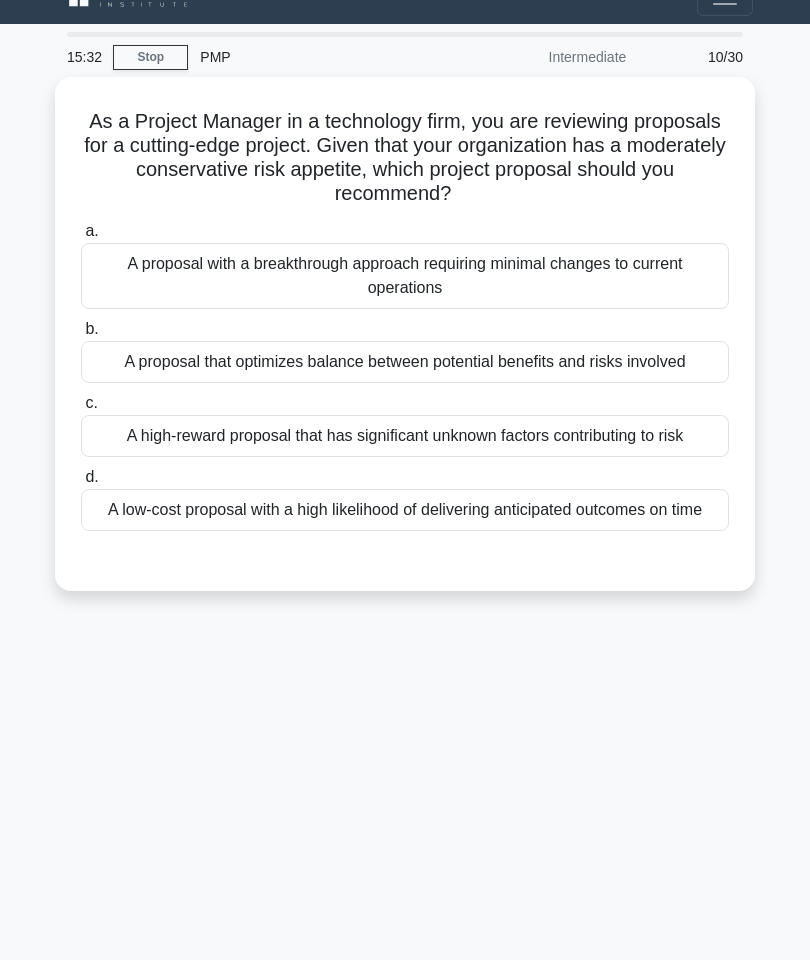 click on "A proposal with a breakthrough approach requiring minimal changes to current operations" at bounding box center (405, 276) 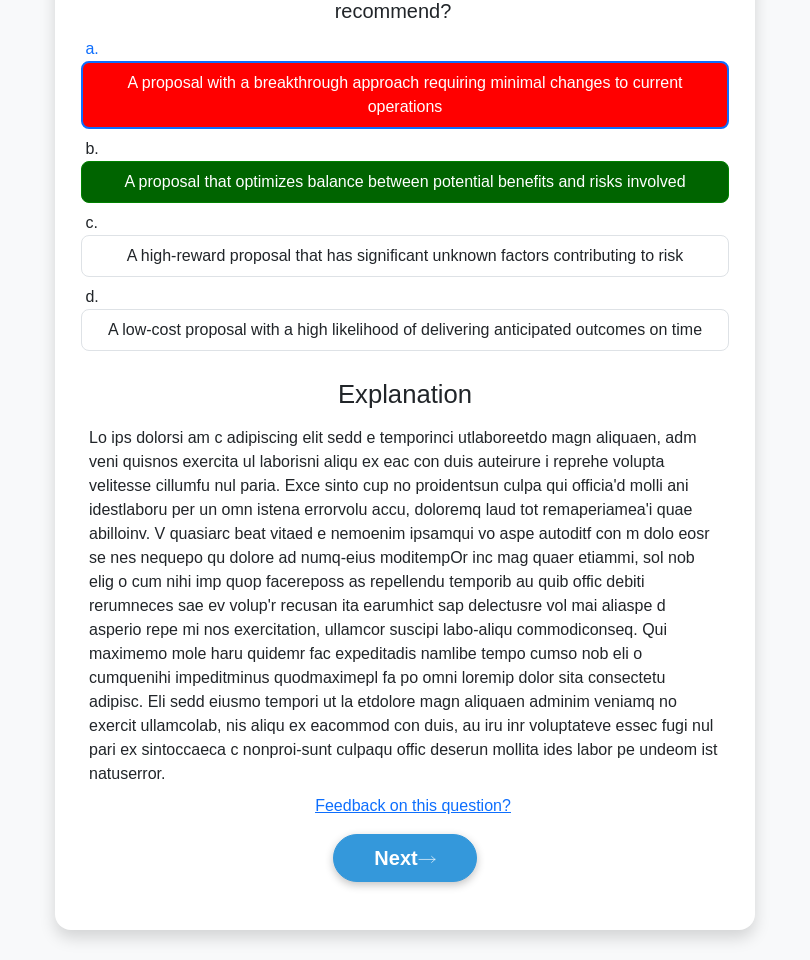 scroll, scrollTop: 215, scrollLeft: 0, axis: vertical 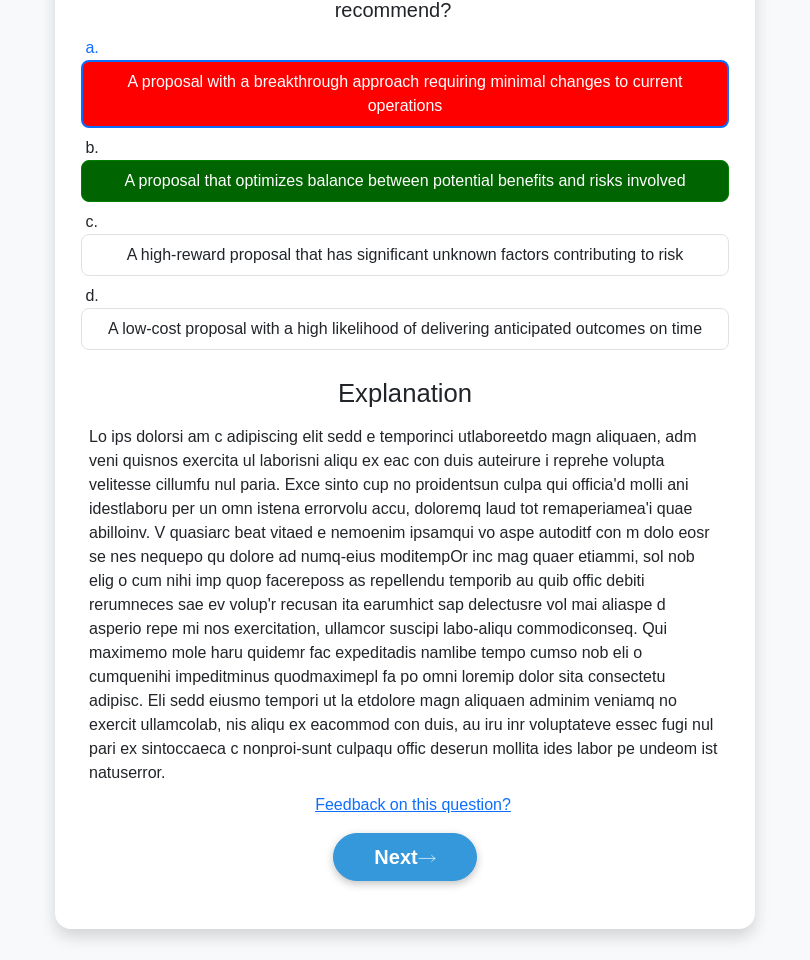 click on "Next" at bounding box center (404, 857) 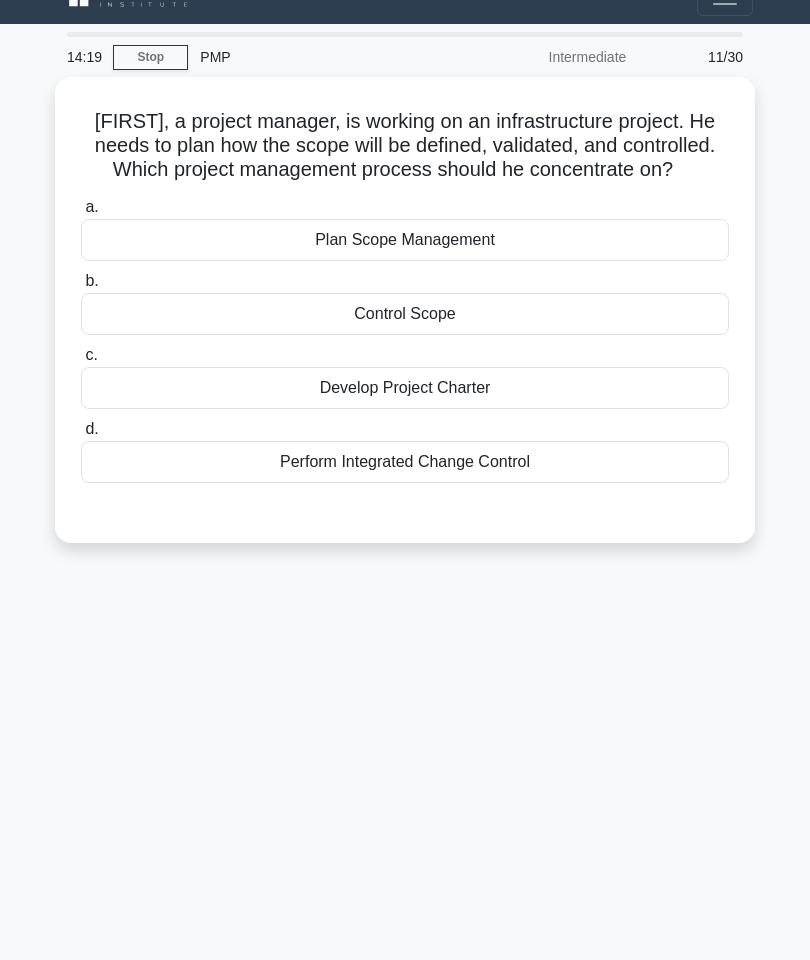 click on "Plan Scope Management" at bounding box center [405, 240] 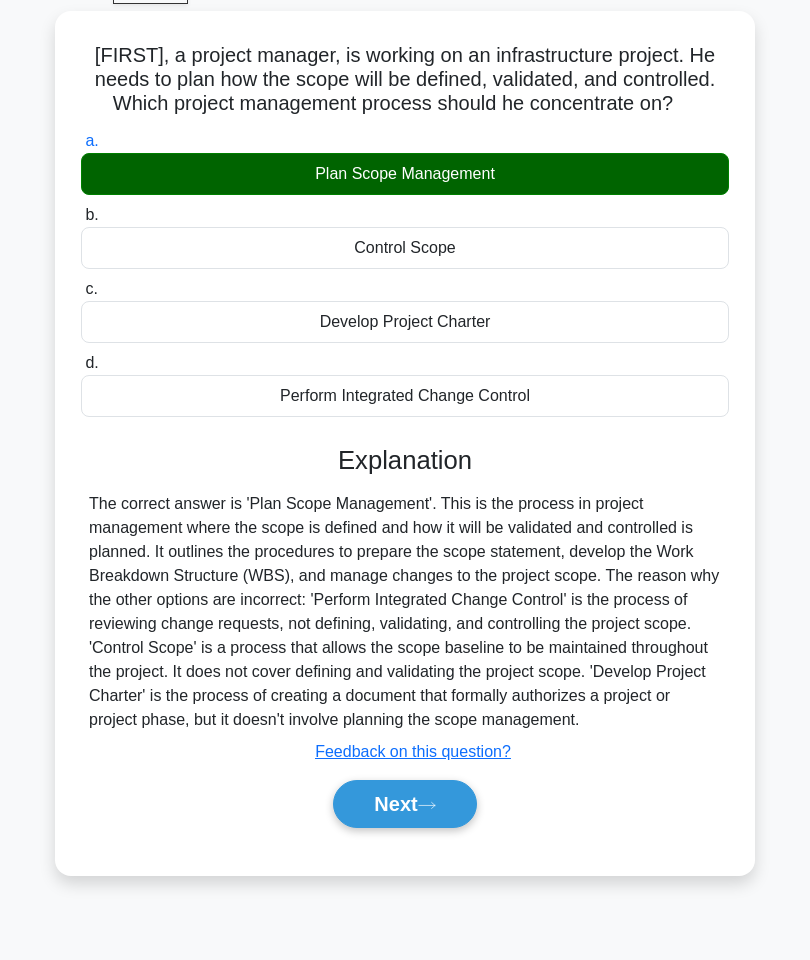 scroll, scrollTop: 97, scrollLeft: 0, axis: vertical 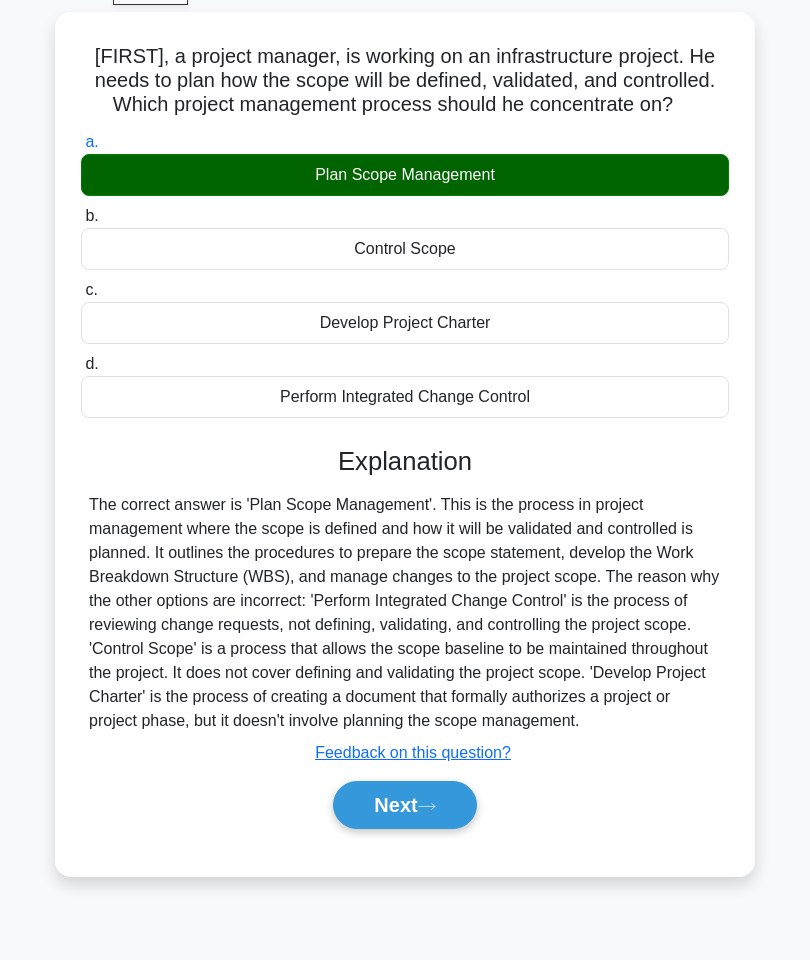 click on "Next" at bounding box center [404, 805] 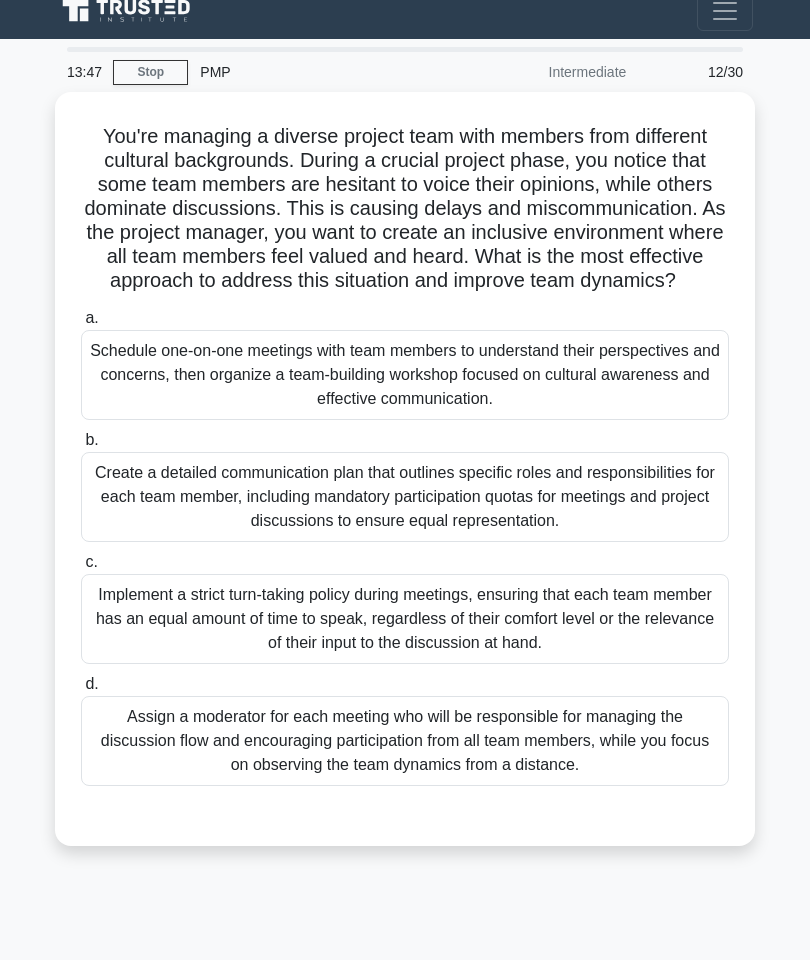 scroll, scrollTop: 7, scrollLeft: 0, axis: vertical 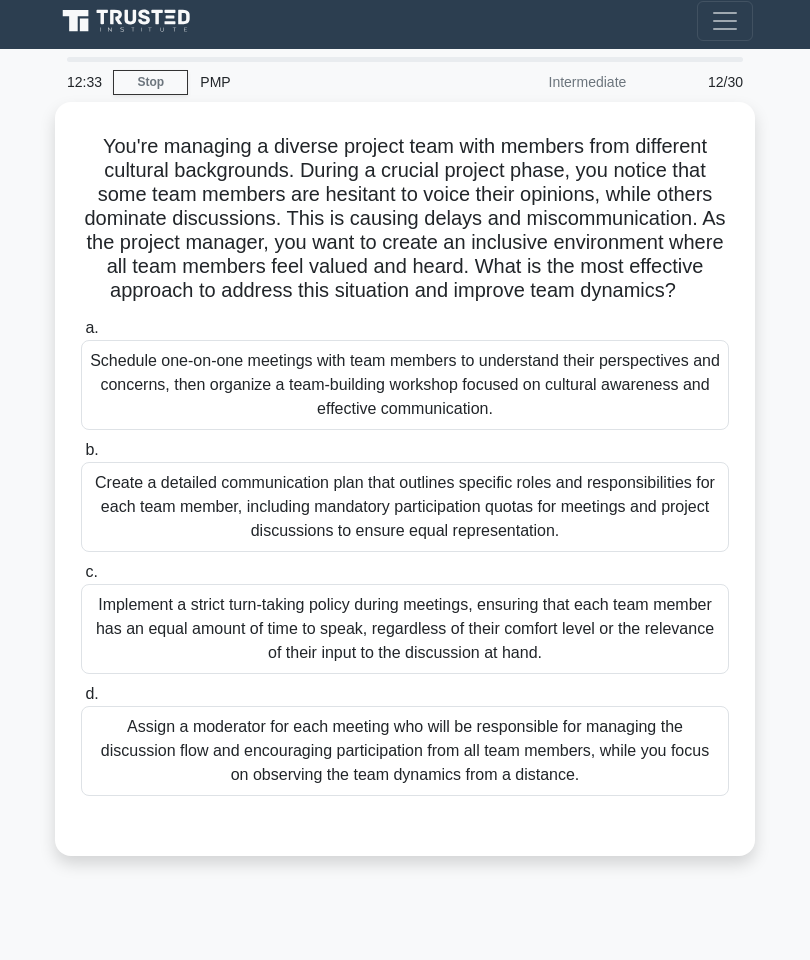 click on "Schedule one-on-one meetings with team members to understand their perspectives and concerns, then organize a team-building workshop focused on cultural awareness and effective communication." at bounding box center (405, 385) 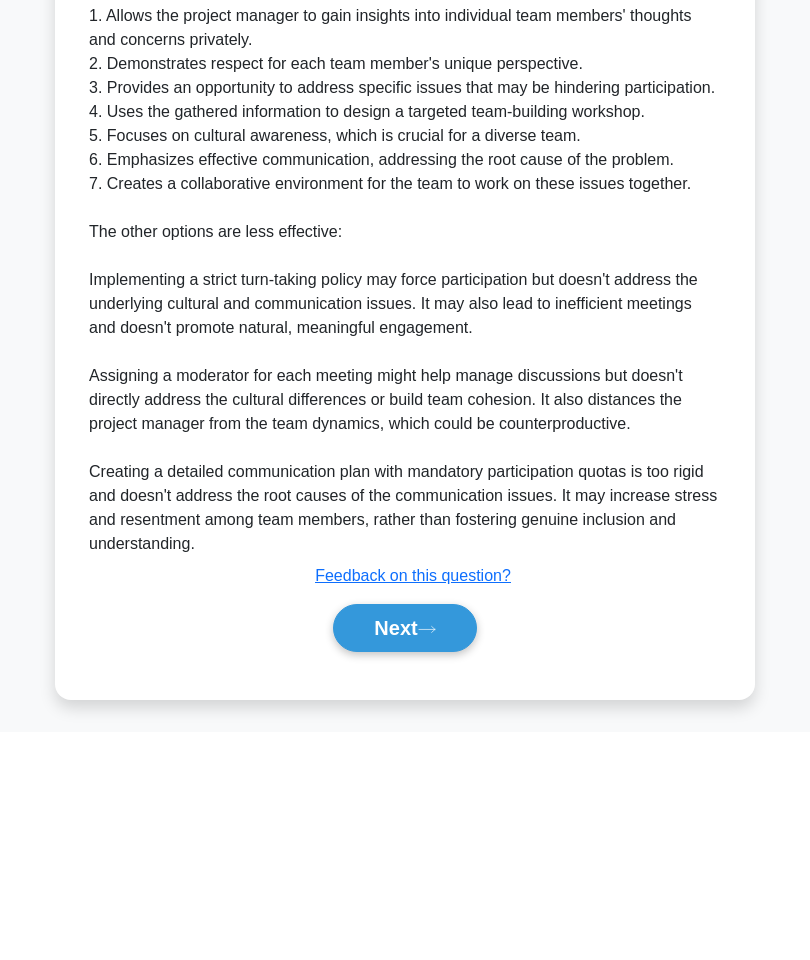 scroll, scrollTop: 959, scrollLeft: 0, axis: vertical 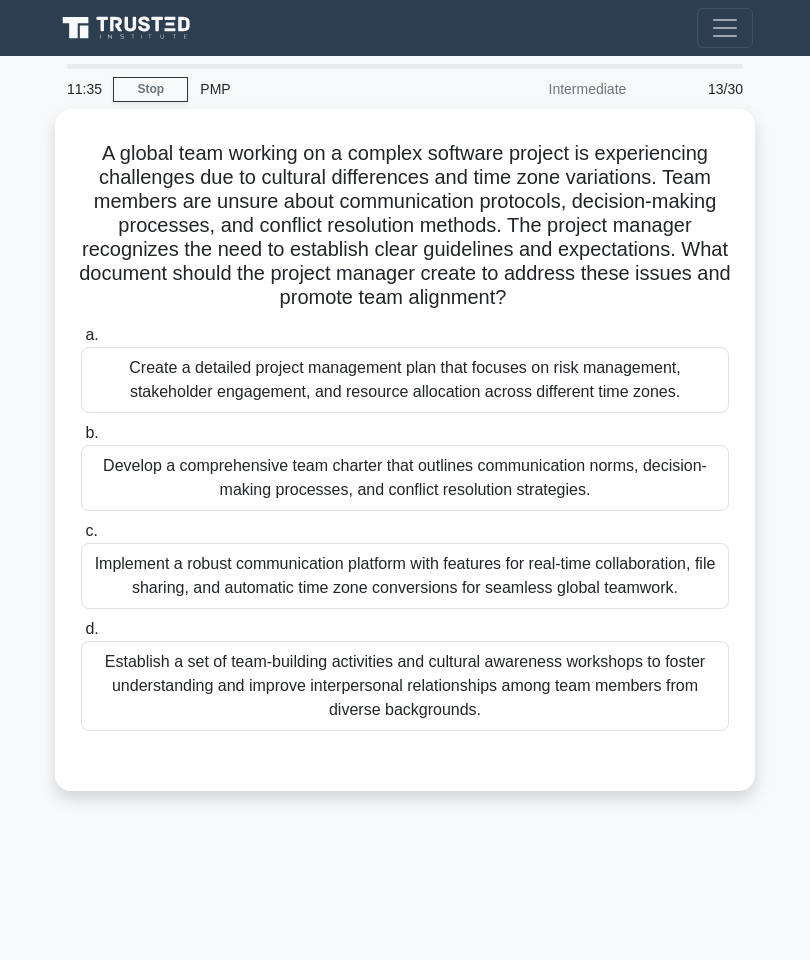 click on "Develop a comprehensive team charter that outlines communication norms, decision-making processes, and conflict resolution strategies." at bounding box center (405, 478) 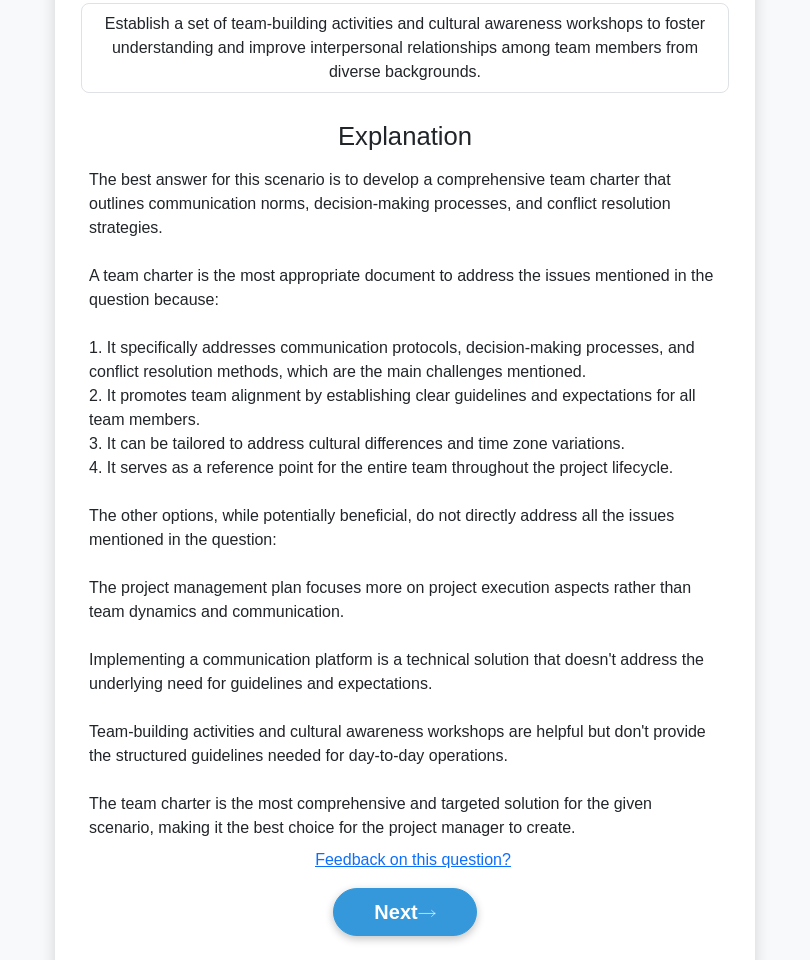 scroll, scrollTop: 629, scrollLeft: 0, axis: vertical 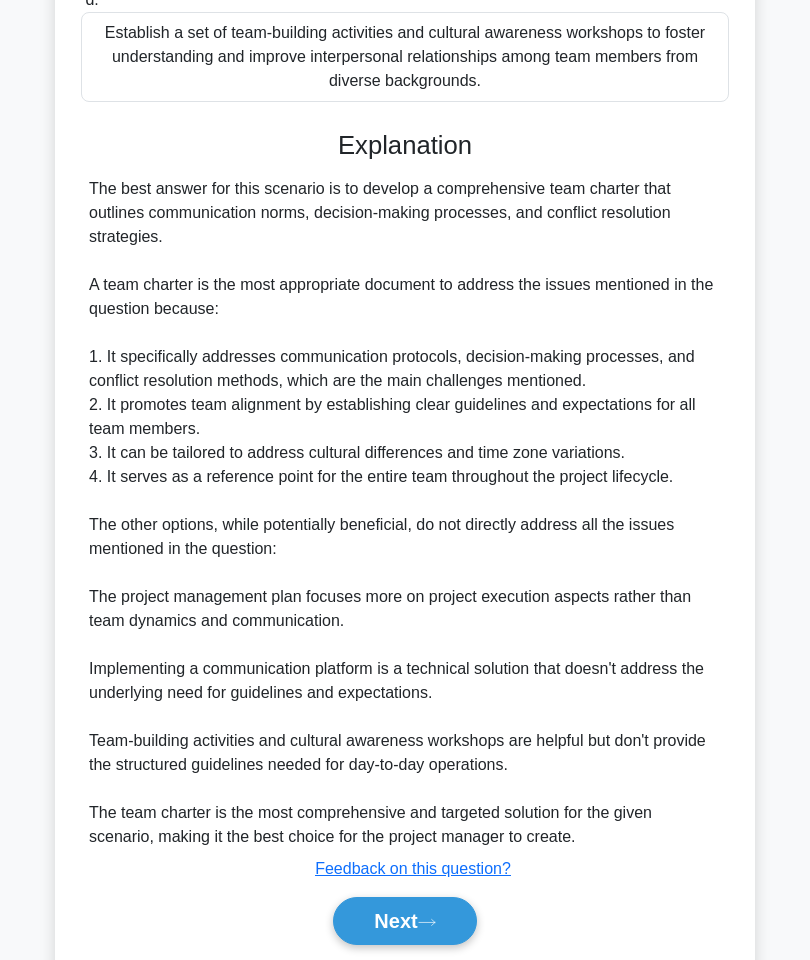 click on "Next" at bounding box center (404, 921) 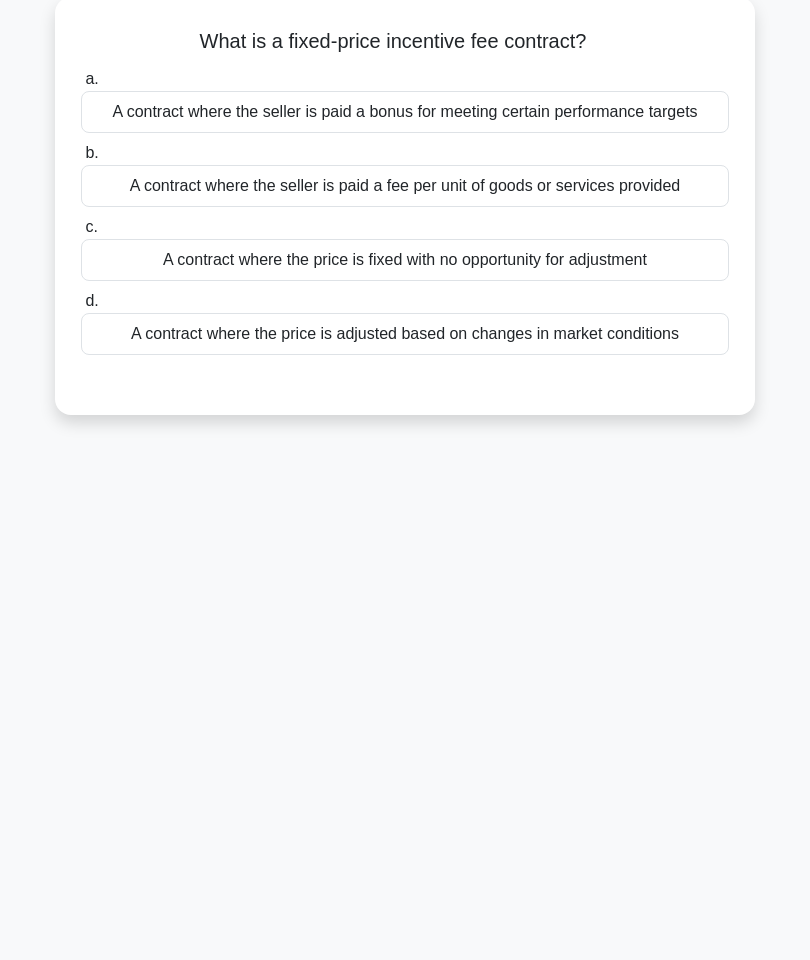 scroll, scrollTop: 32, scrollLeft: 0, axis: vertical 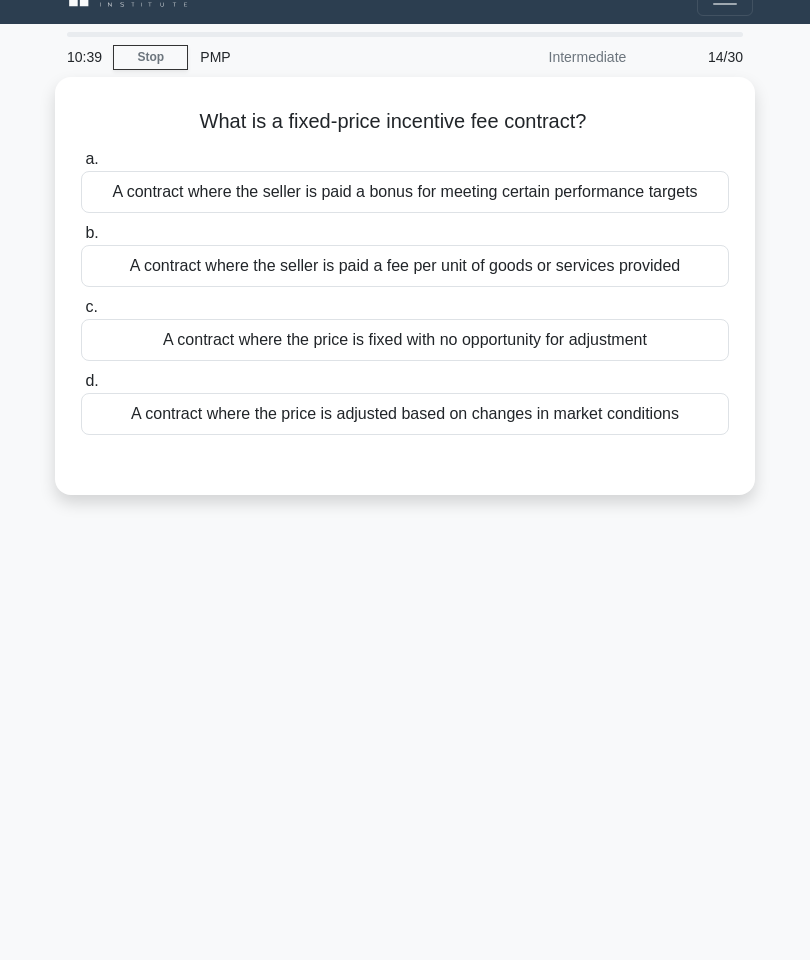 click on "A contract where the seller is paid a bonus for meeting certain performance targets" at bounding box center [405, 192] 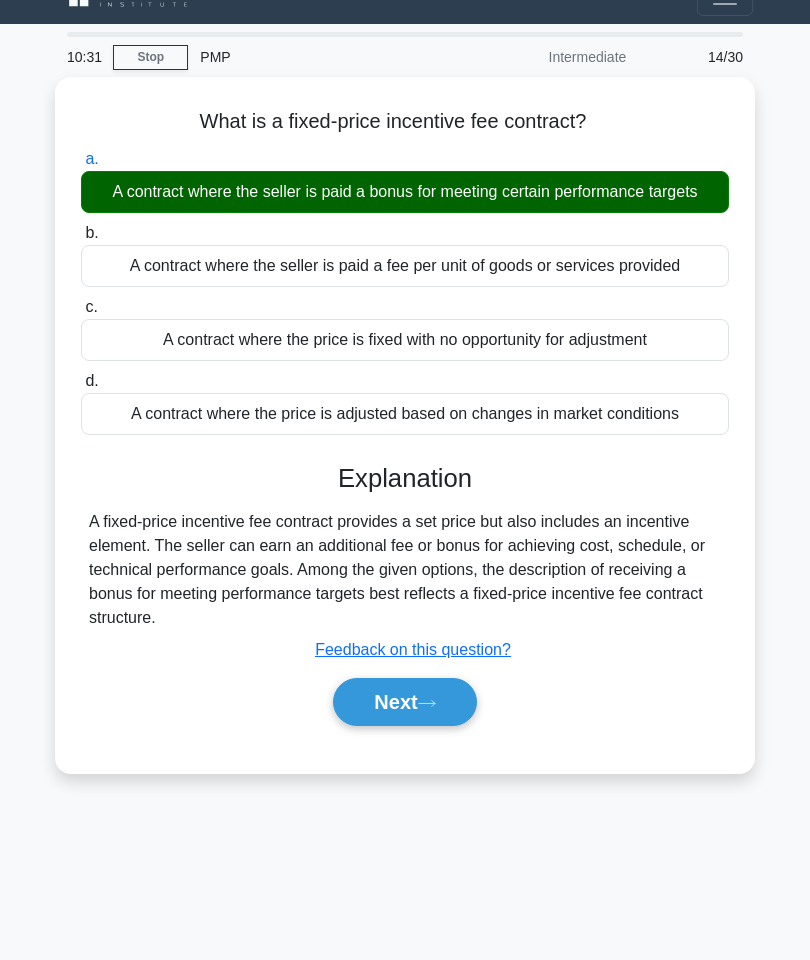 click 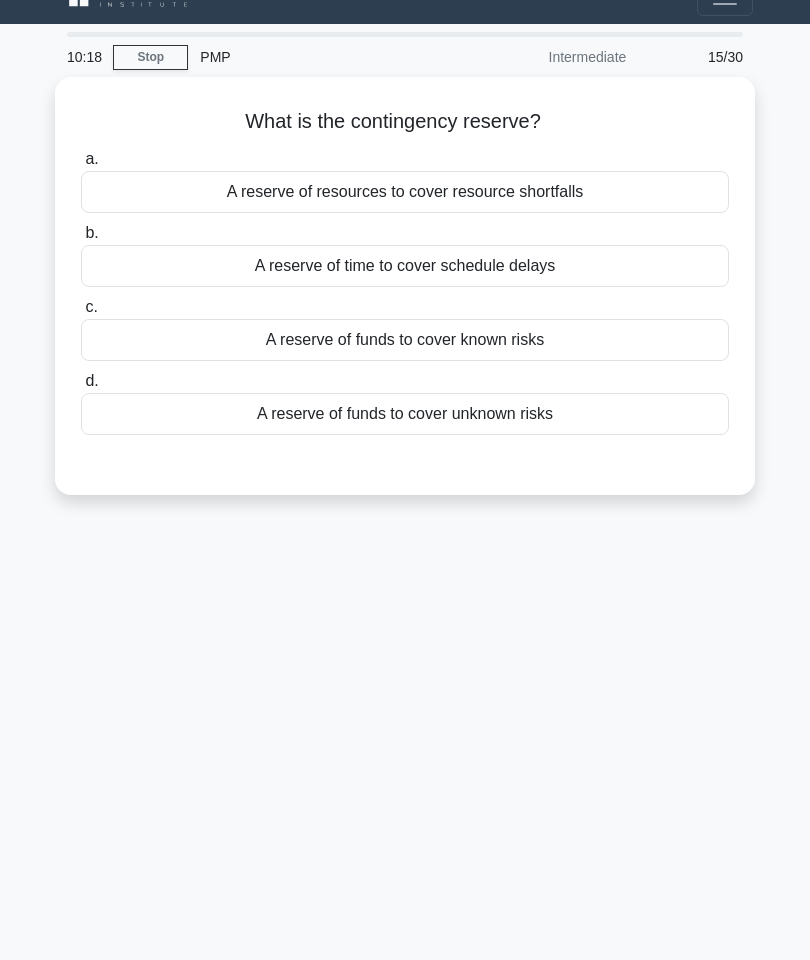 click on "A reserve of funds to cover unknown risks" at bounding box center [405, 414] 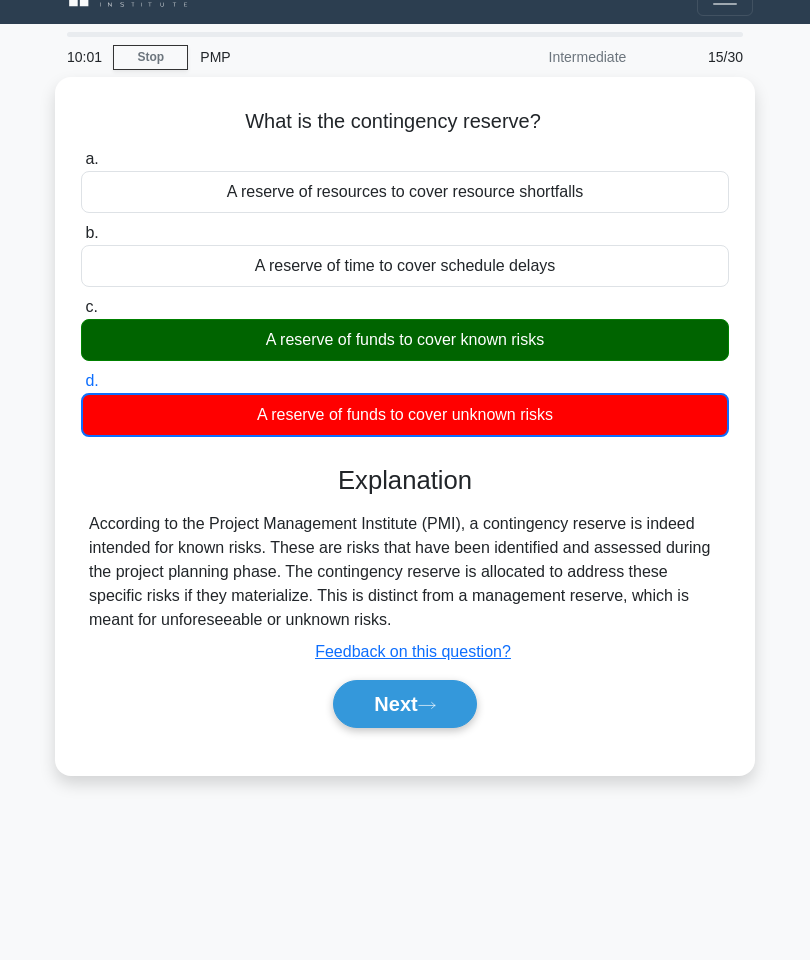 click on "Next" at bounding box center [404, 704] 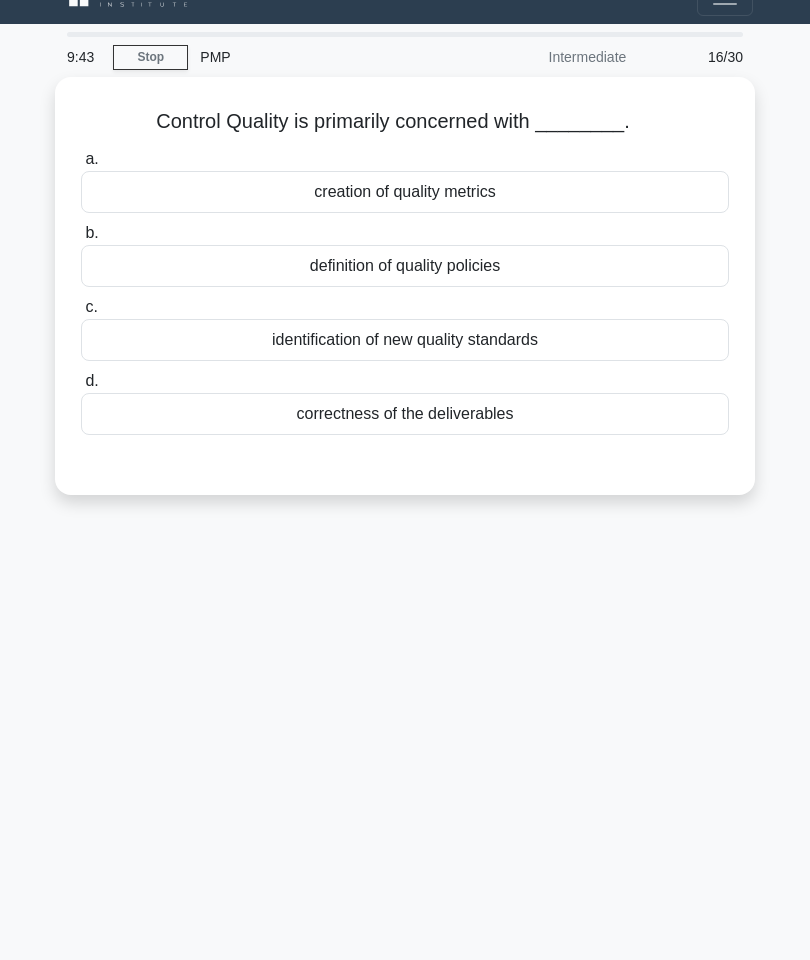 click on "correctness of the deliverables" at bounding box center (405, 414) 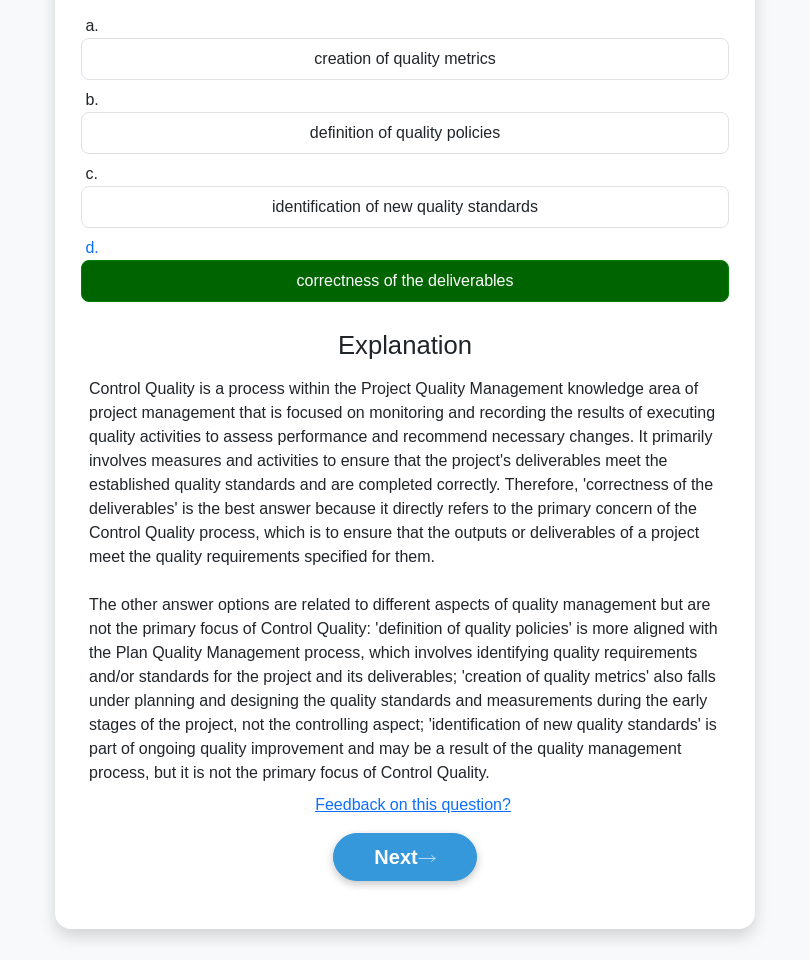scroll, scrollTop: 163, scrollLeft: 0, axis: vertical 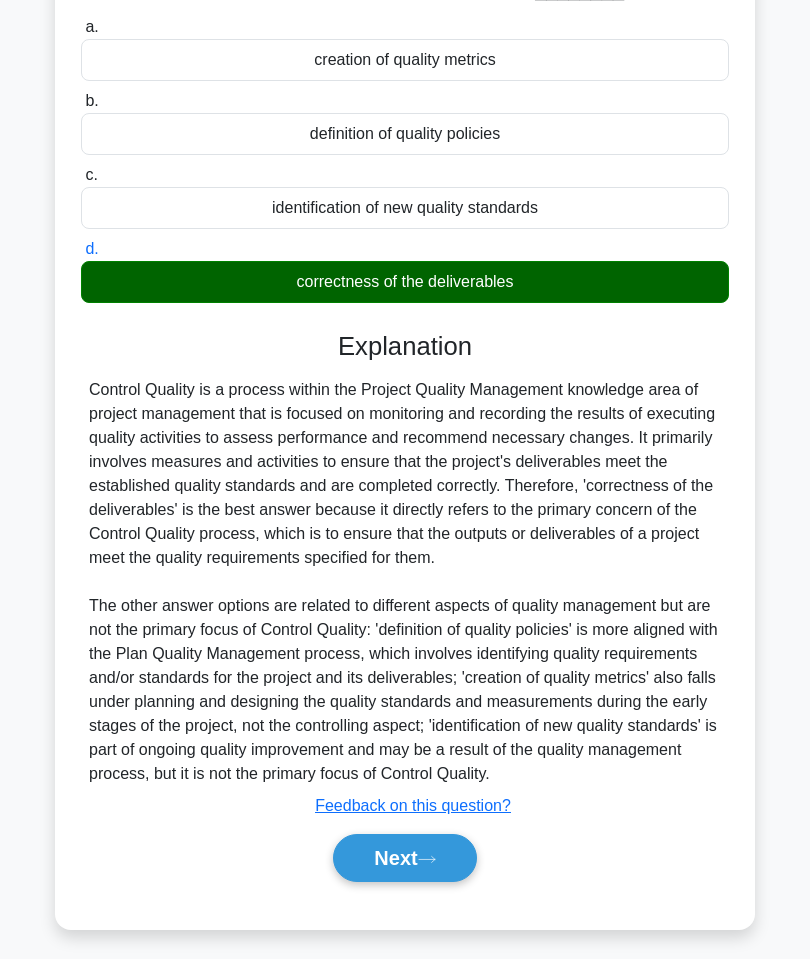 click on "Next" at bounding box center [404, 859] 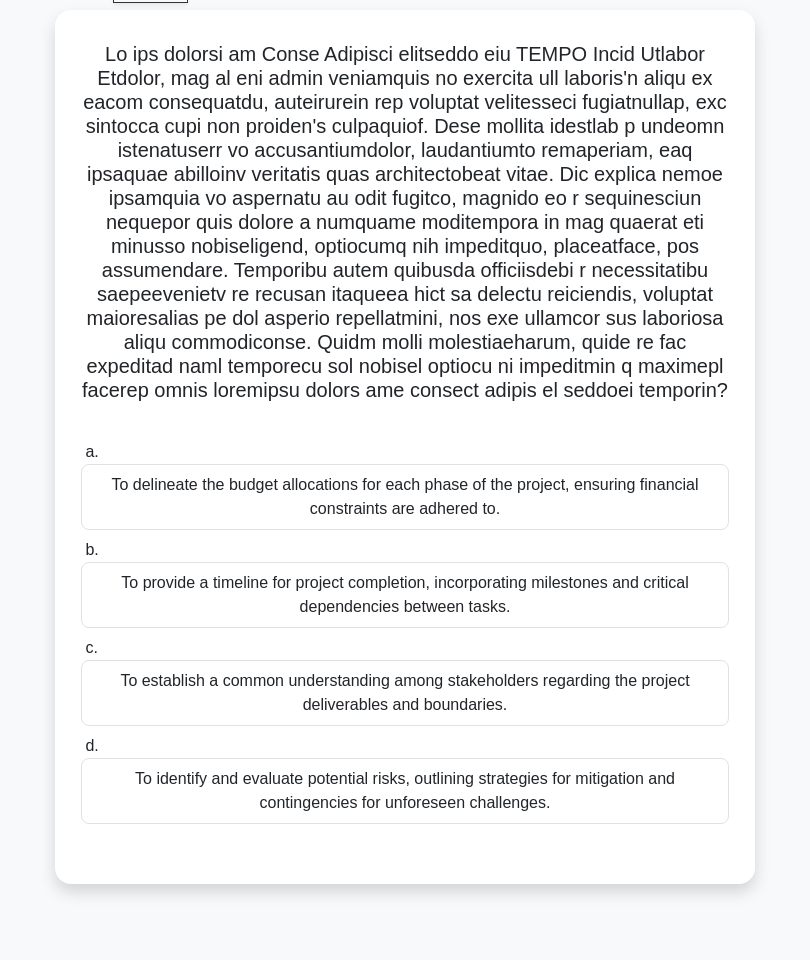 scroll, scrollTop: 112, scrollLeft: 0, axis: vertical 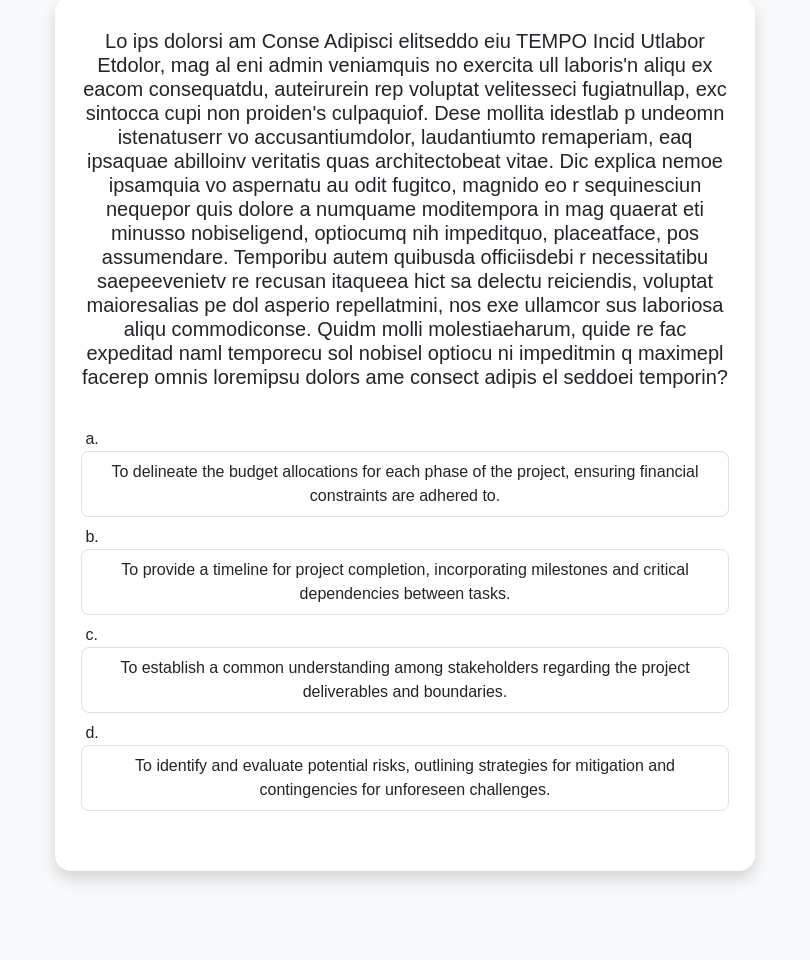 click on "To provide a timeline for project completion, incorporating milestones and critical dependencies between tasks." at bounding box center (405, 582) 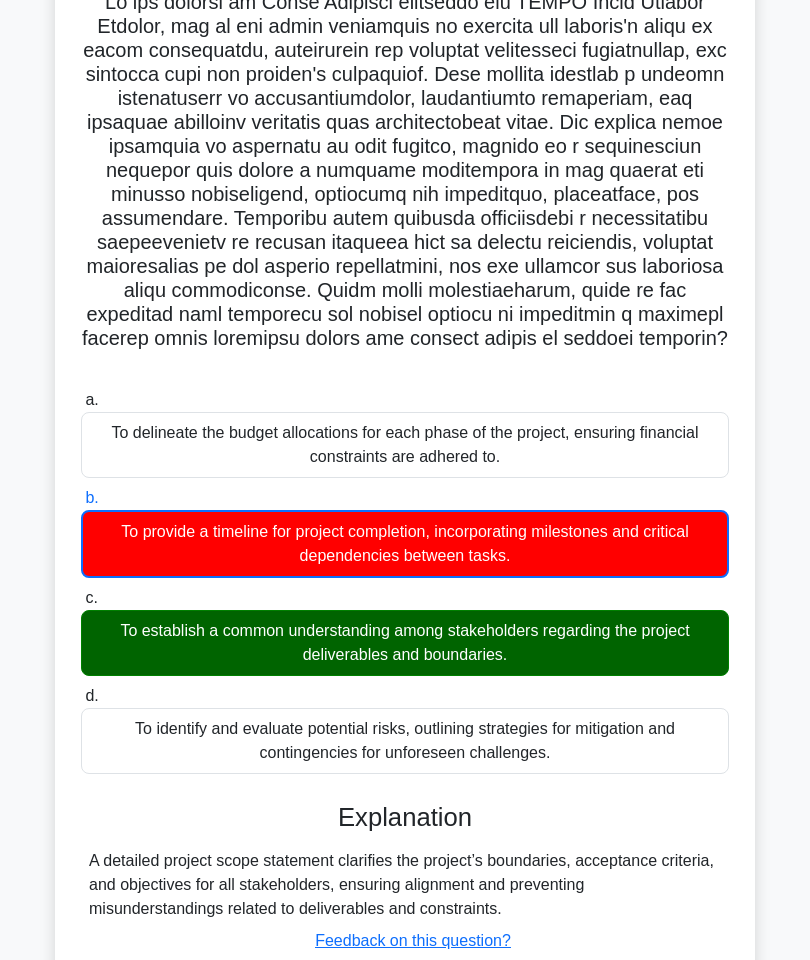 scroll, scrollTop: 147, scrollLeft: 0, axis: vertical 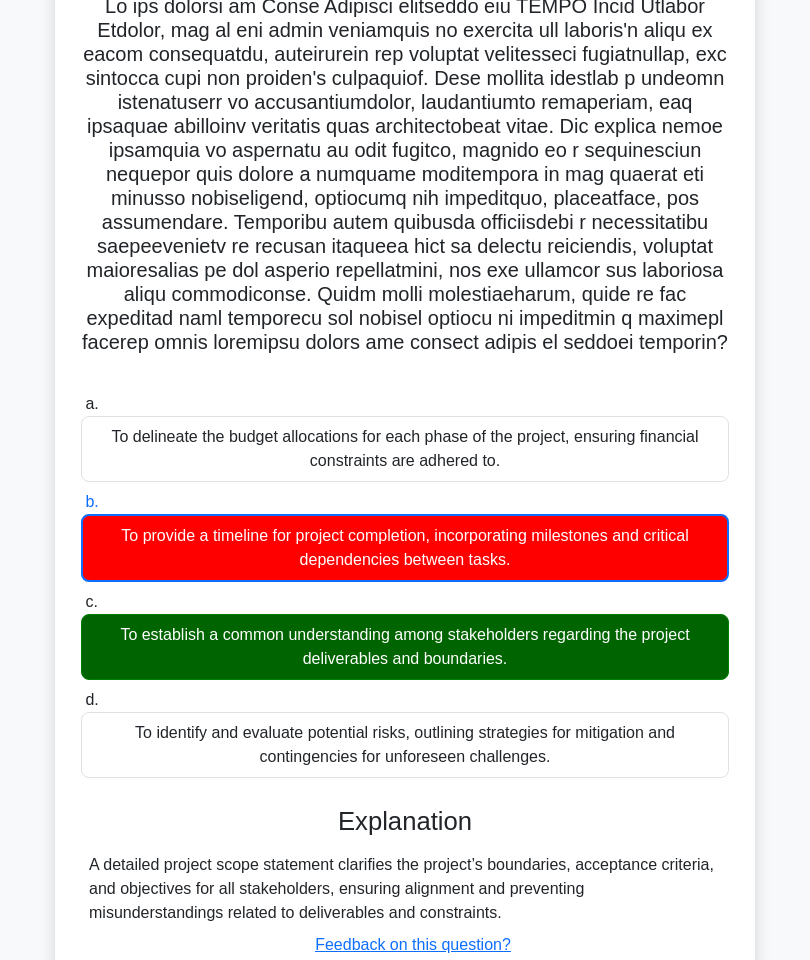 click on "Next" at bounding box center (404, 997) 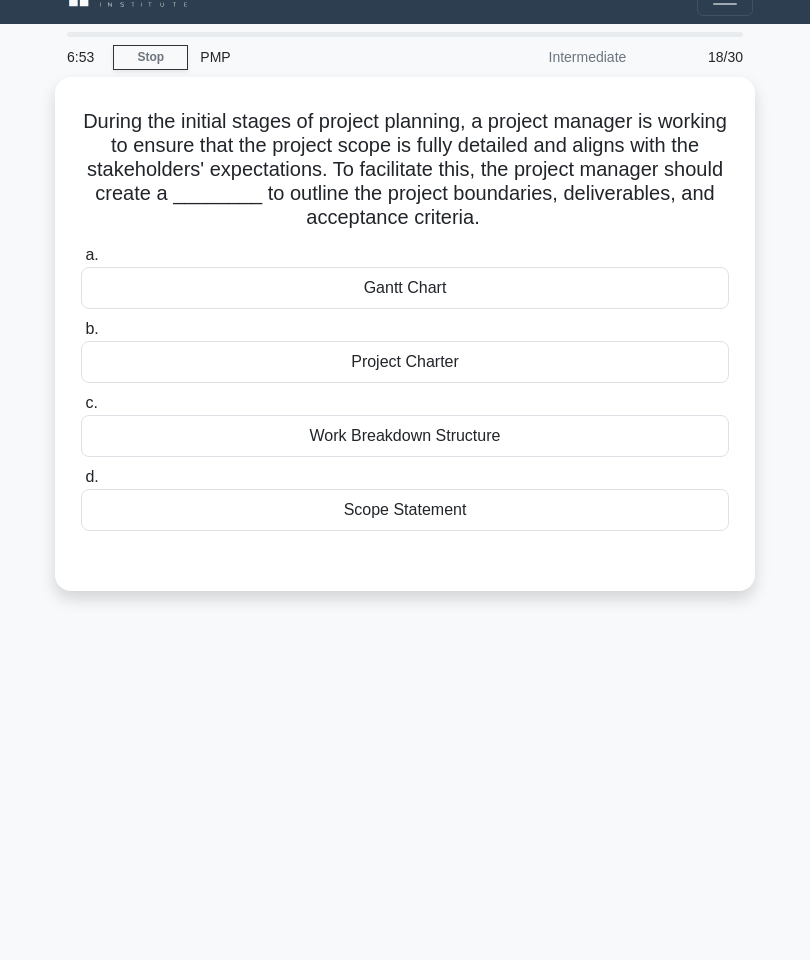 scroll, scrollTop: 0, scrollLeft: 0, axis: both 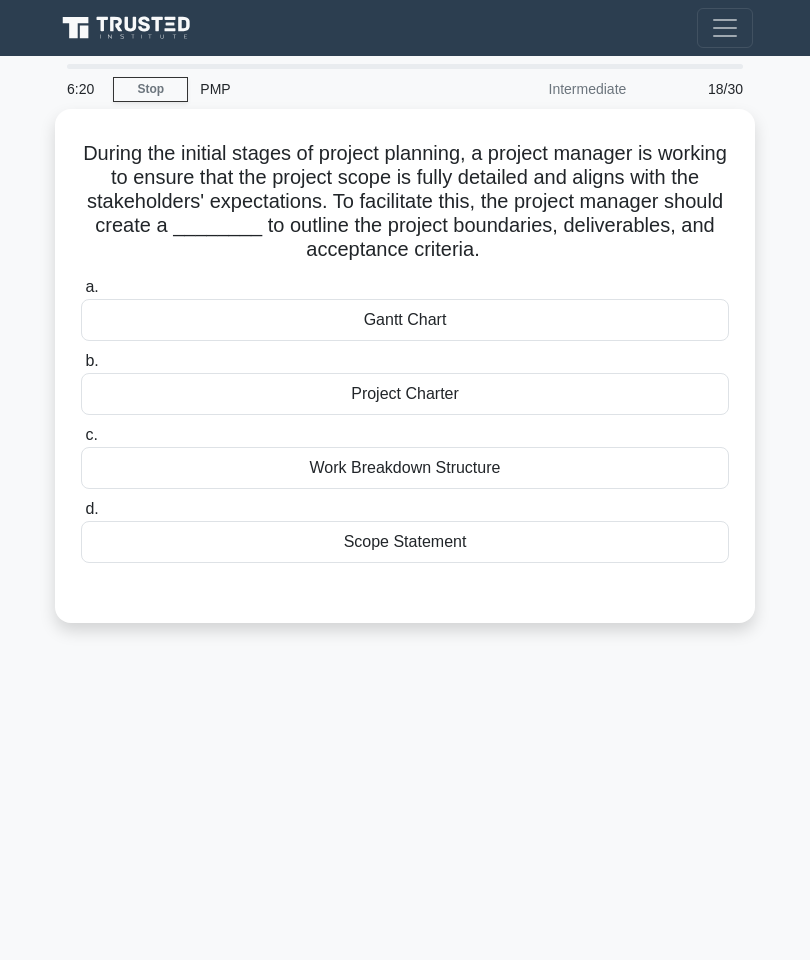 click on "Scope Statement" at bounding box center [405, 542] 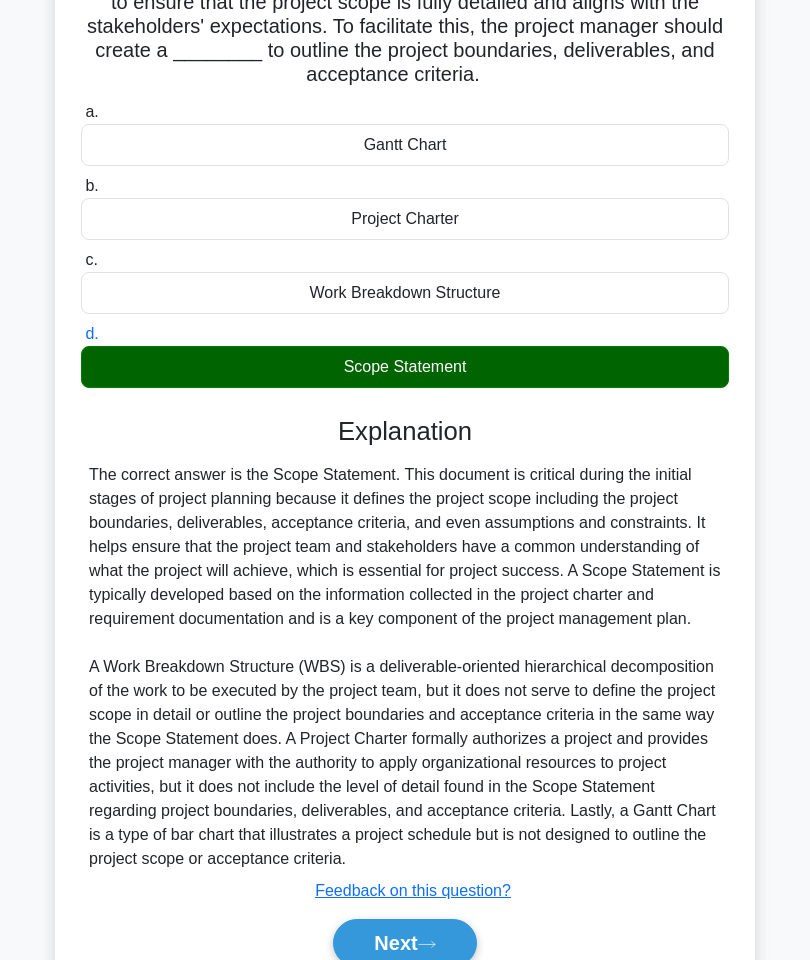 scroll, scrollTop: 177, scrollLeft: 0, axis: vertical 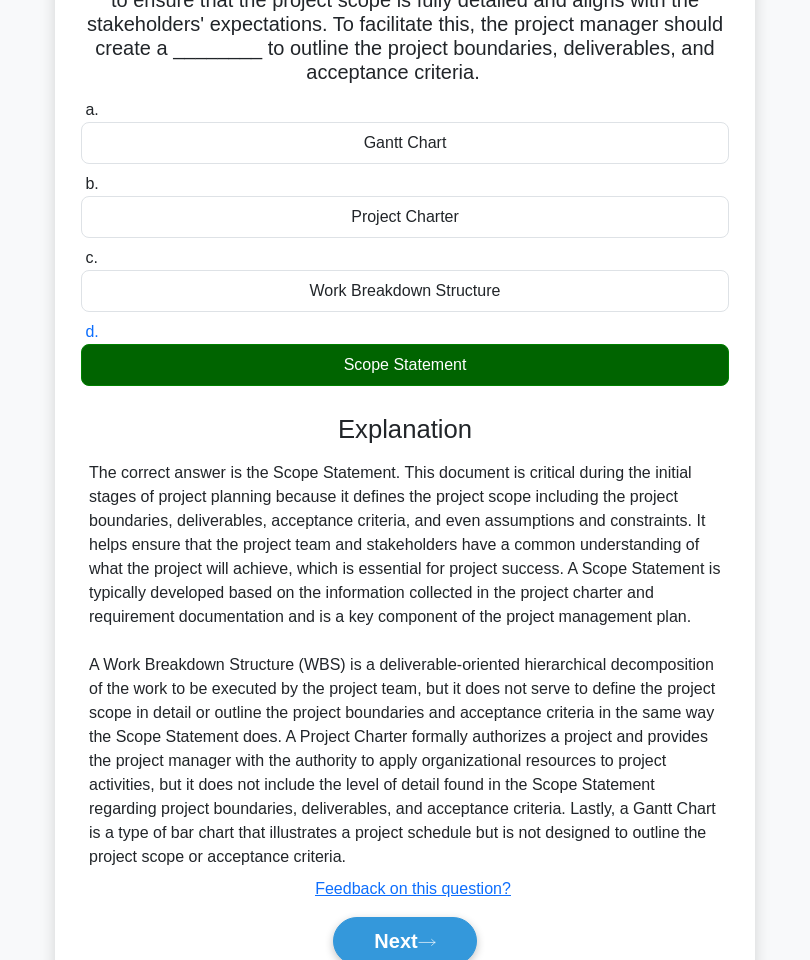 click on "Next" at bounding box center [404, 941] 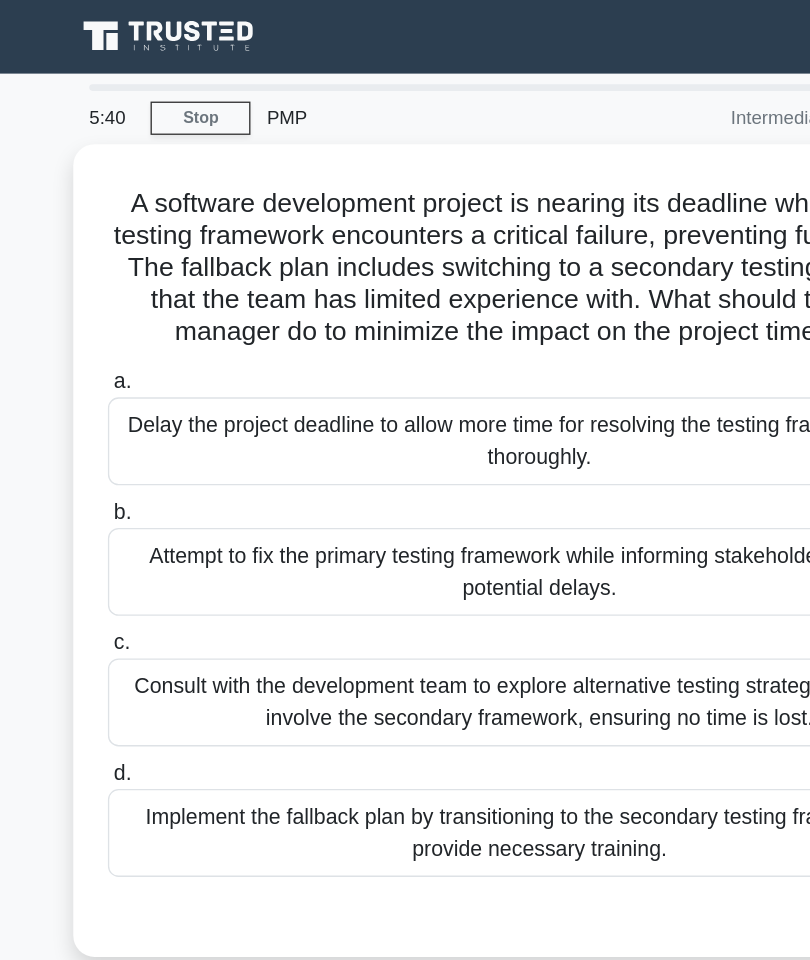 scroll, scrollTop: 0, scrollLeft: 0, axis: both 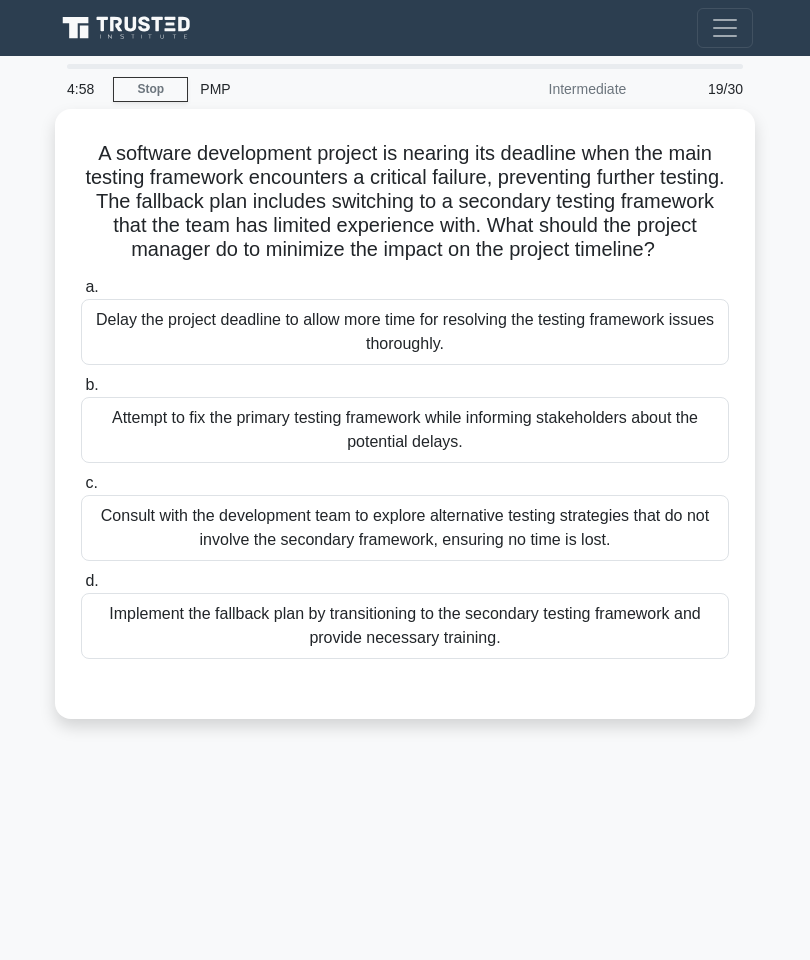 click on "Consult with the development team to explore alternative testing strategies that do not involve the secondary framework, ensuring no time is lost." at bounding box center [405, 528] 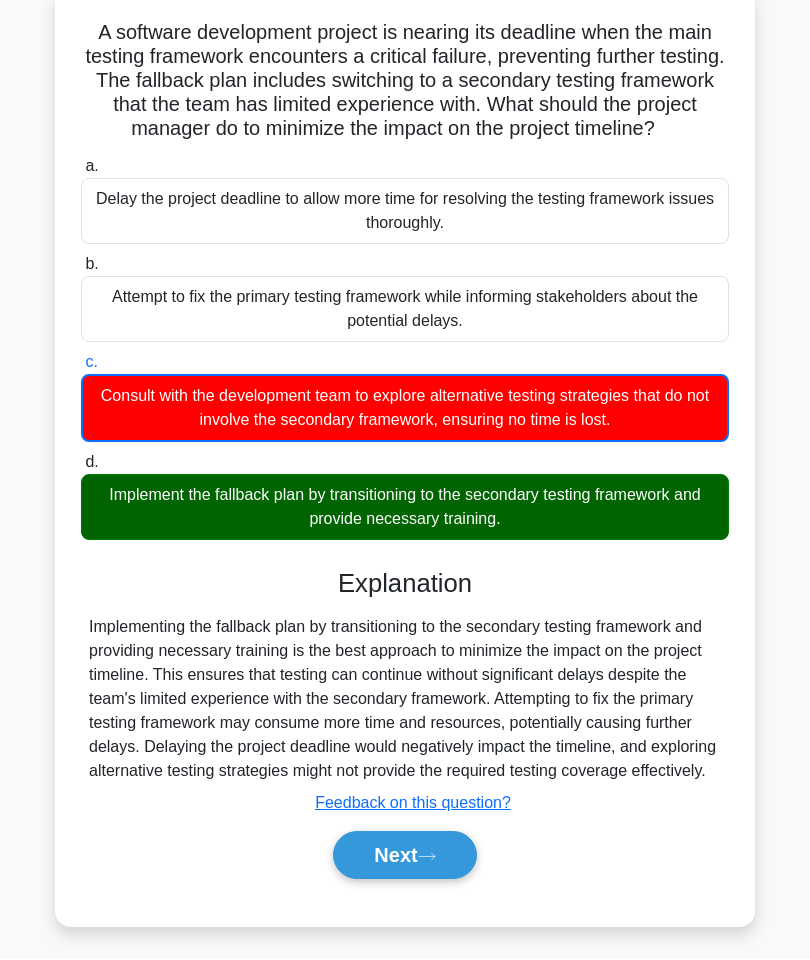 scroll, scrollTop: 127, scrollLeft: 0, axis: vertical 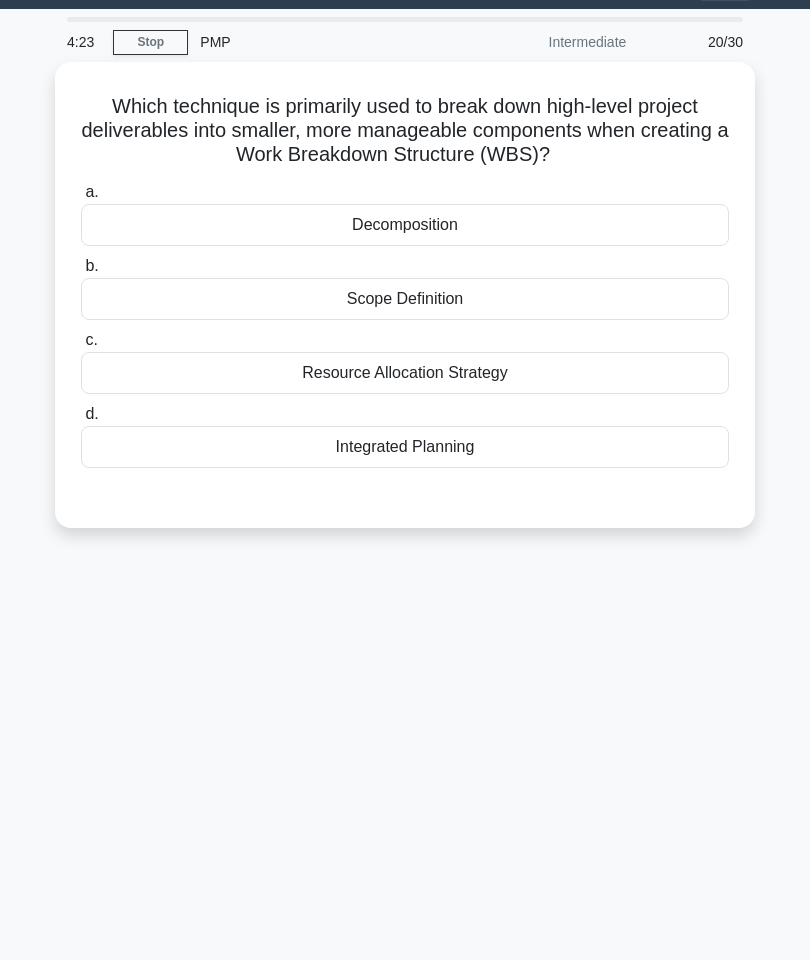 click on "Decomposition" at bounding box center (405, 225) 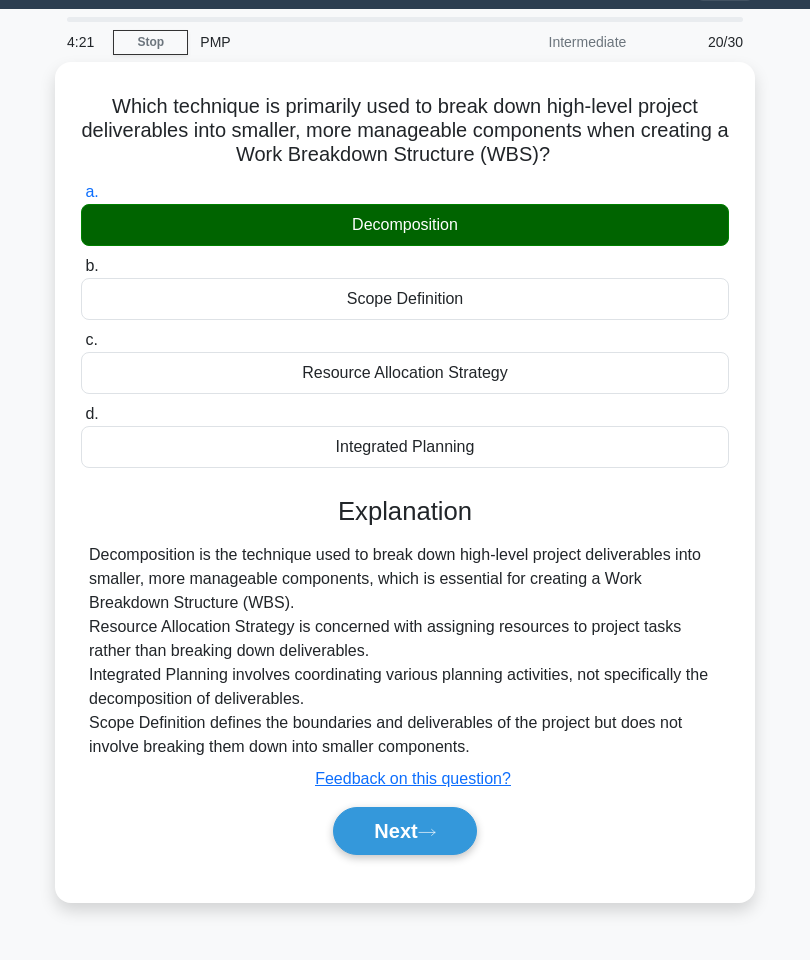 click on "Next" at bounding box center (404, 831) 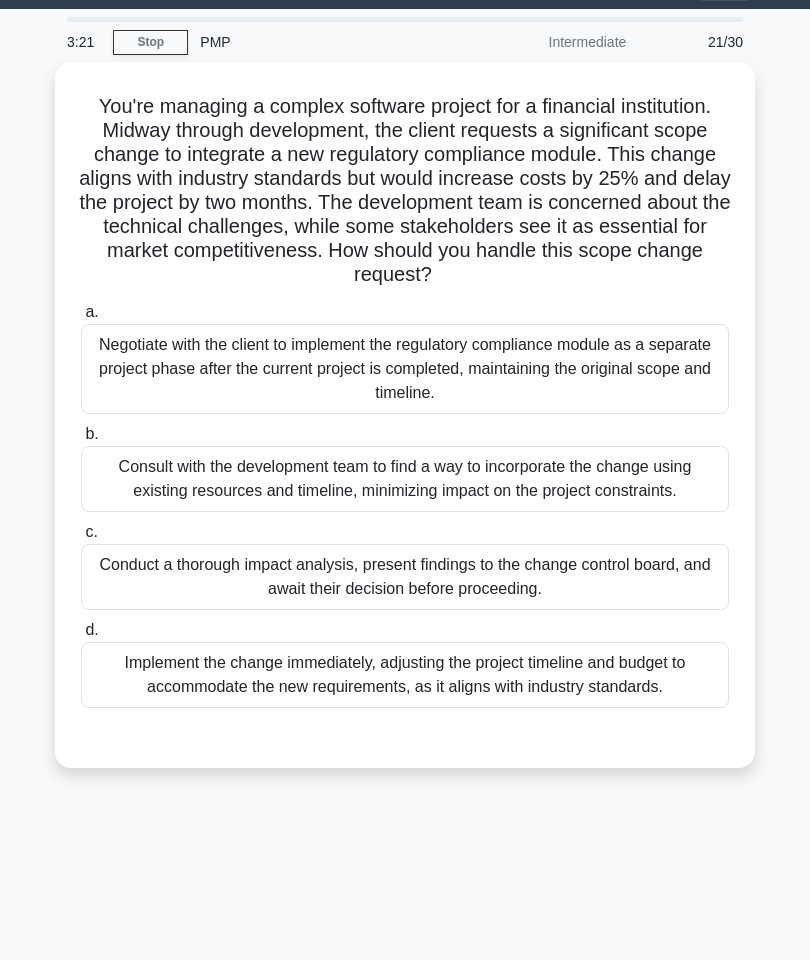 click on "Conduct a thorough impact analysis, present findings to the change control board, and await their decision before proceeding." at bounding box center [405, 577] 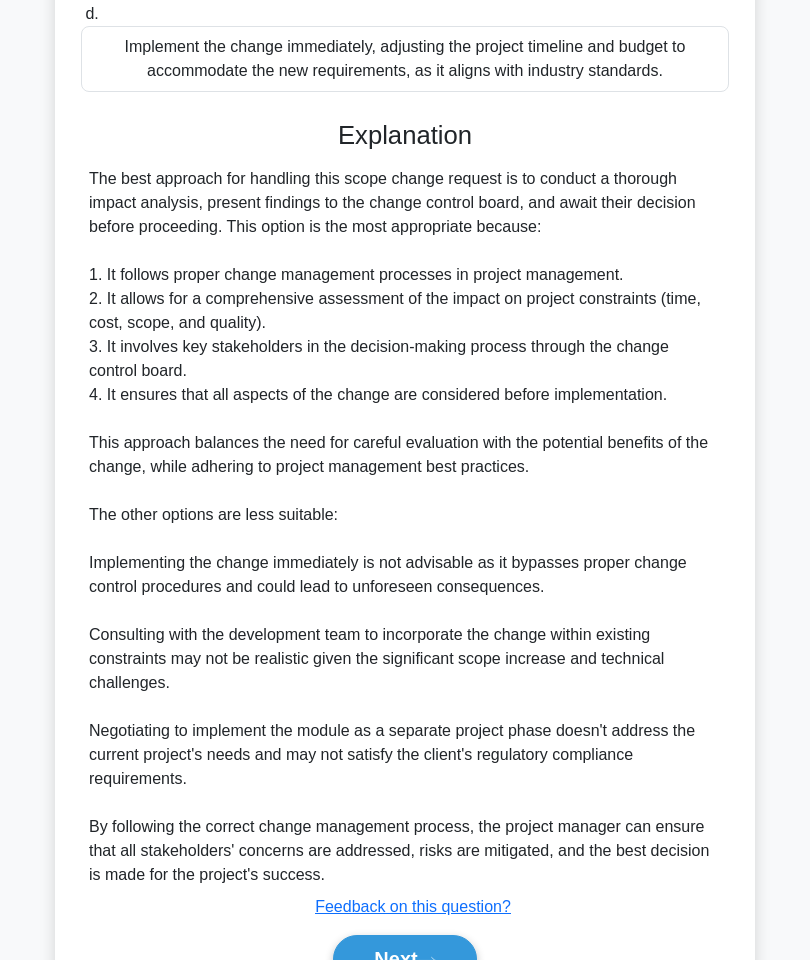 scroll, scrollTop: 788, scrollLeft: 0, axis: vertical 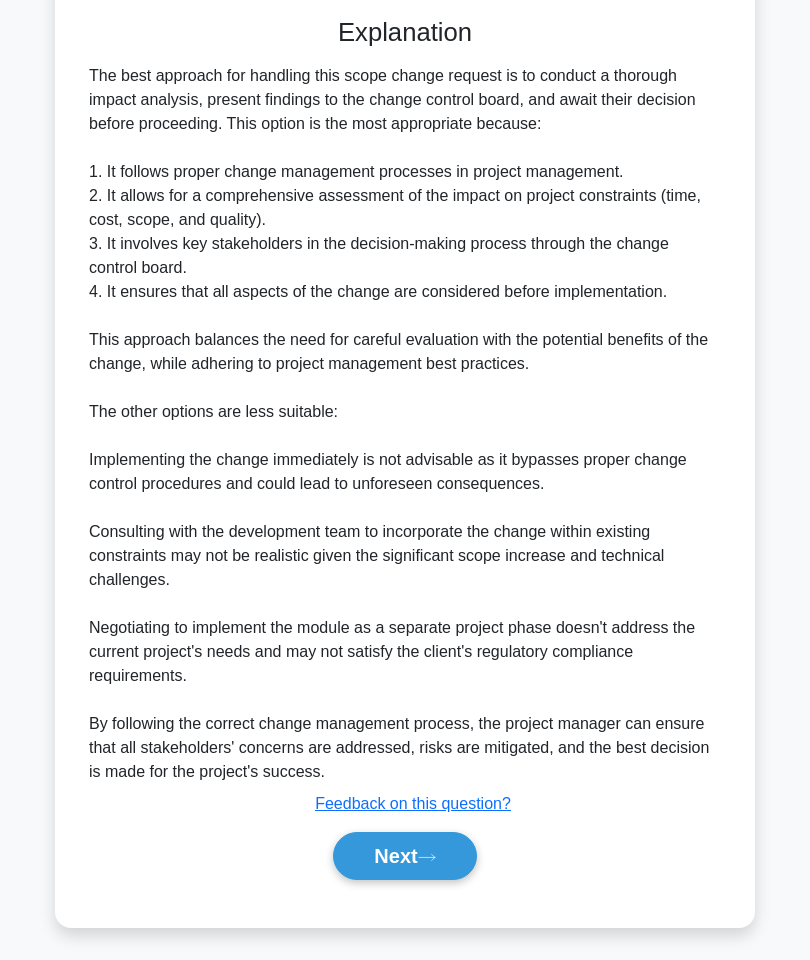 click on "Next" at bounding box center [404, 856] 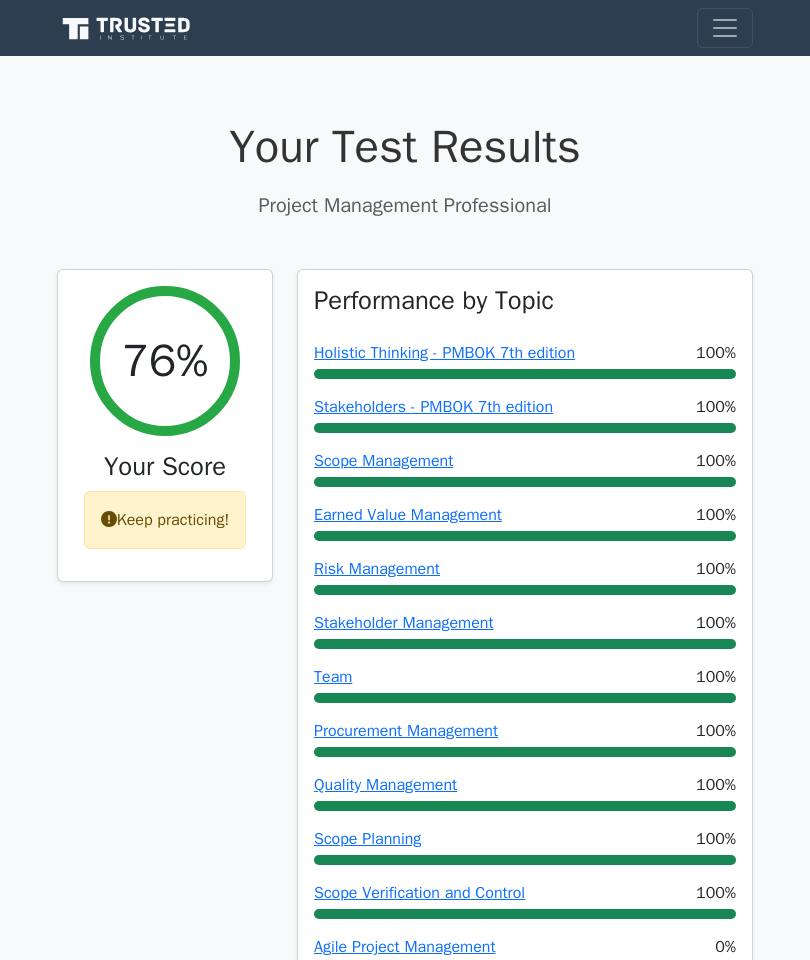 scroll, scrollTop: 0, scrollLeft: 0, axis: both 